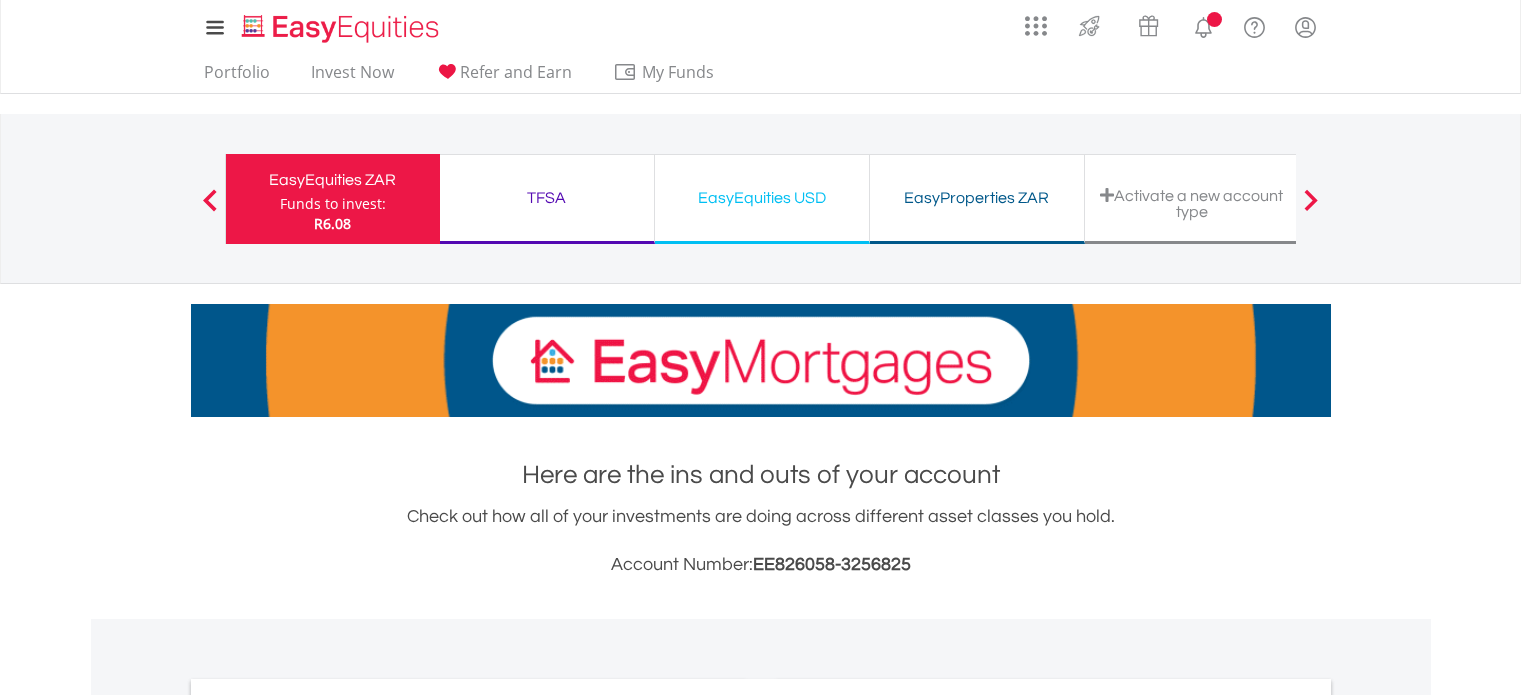 scroll, scrollTop: 0, scrollLeft: 0, axis: both 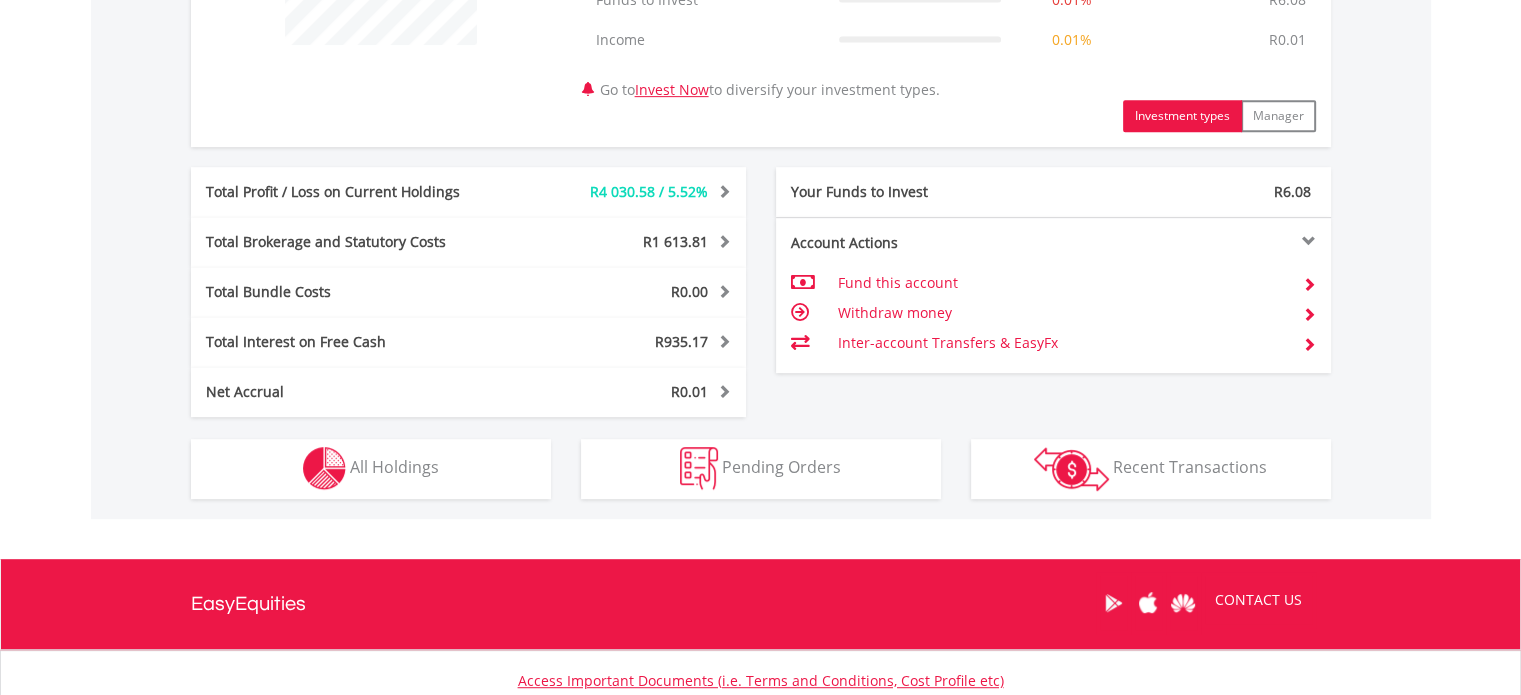 drag, startPoint x: 1528, startPoint y: 51, endPoint x: 1535, endPoint y: 395, distance: 344.07123 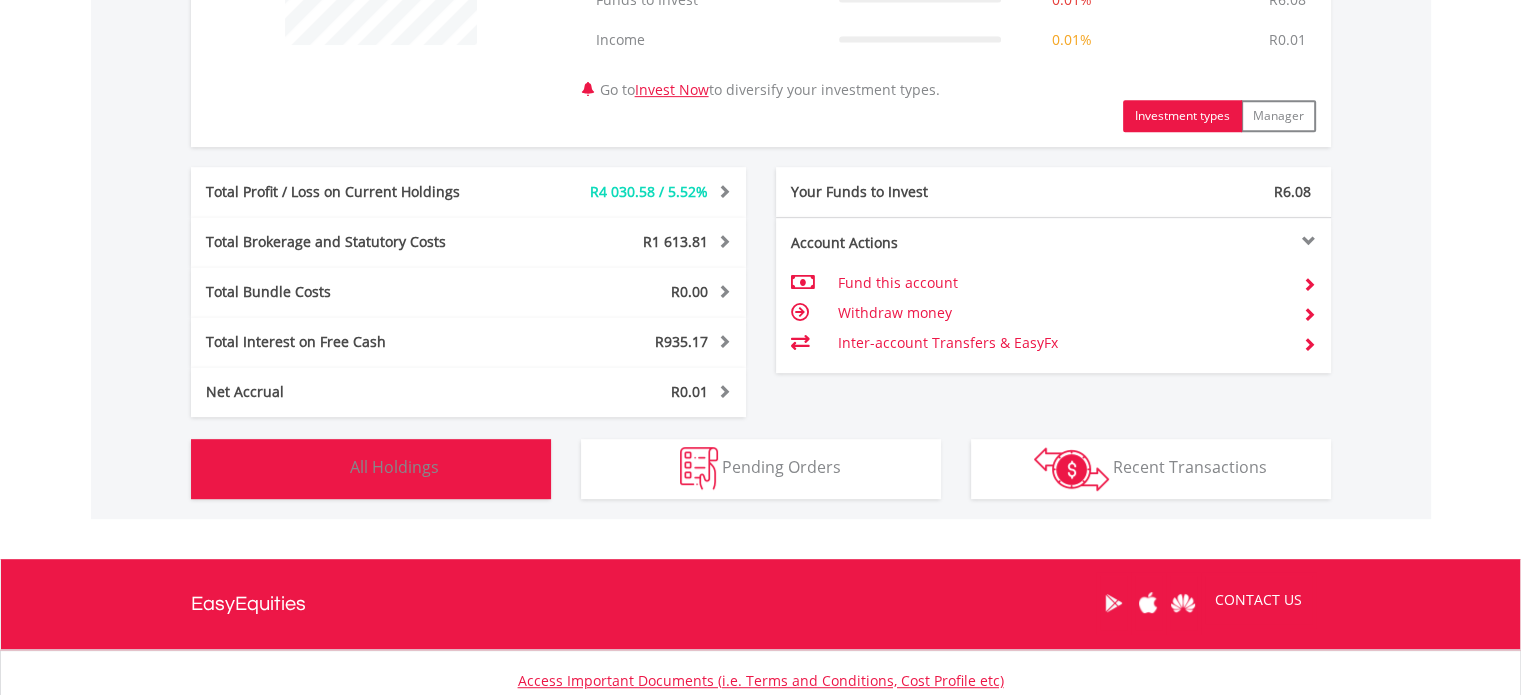 click on "All Holdings" at bounding box center [394, 467] 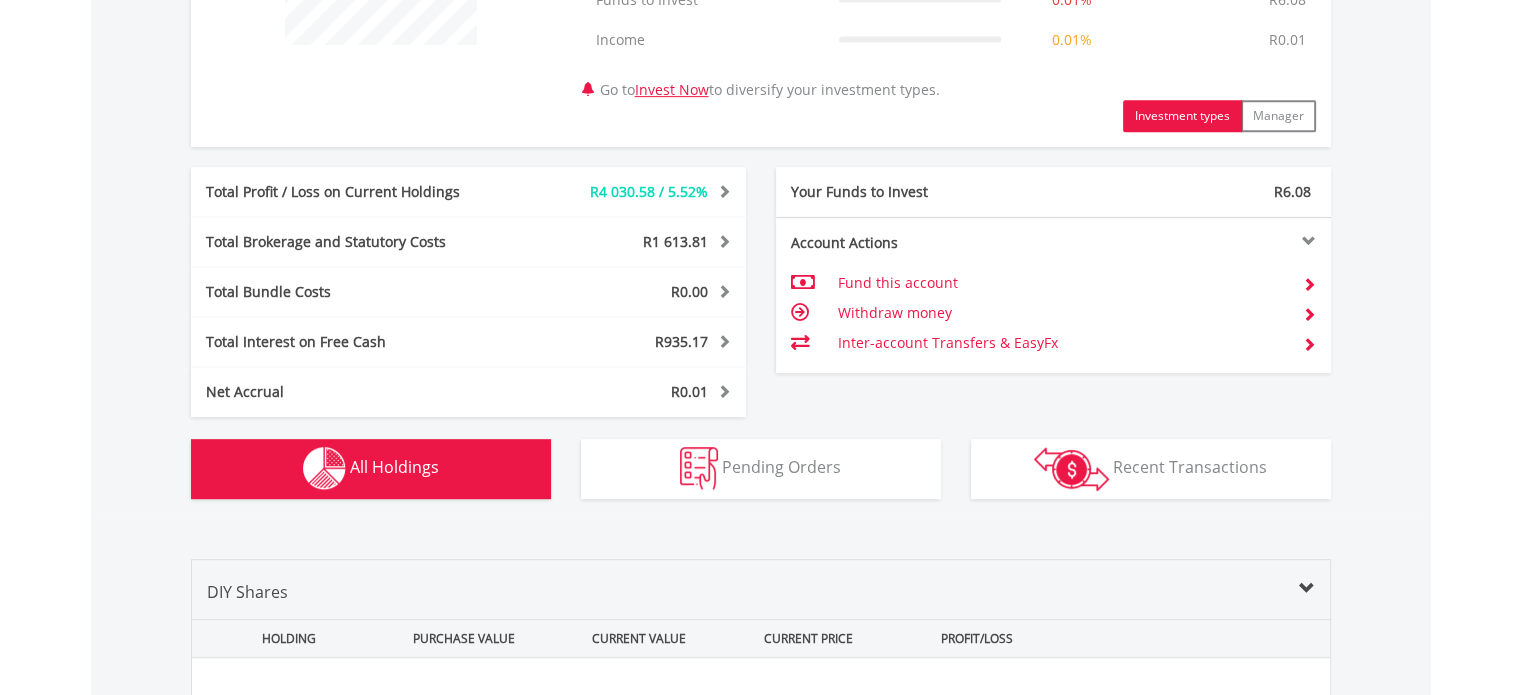 scroll, scrollTop: 1481, scrollLeft: 0, axis: vertical 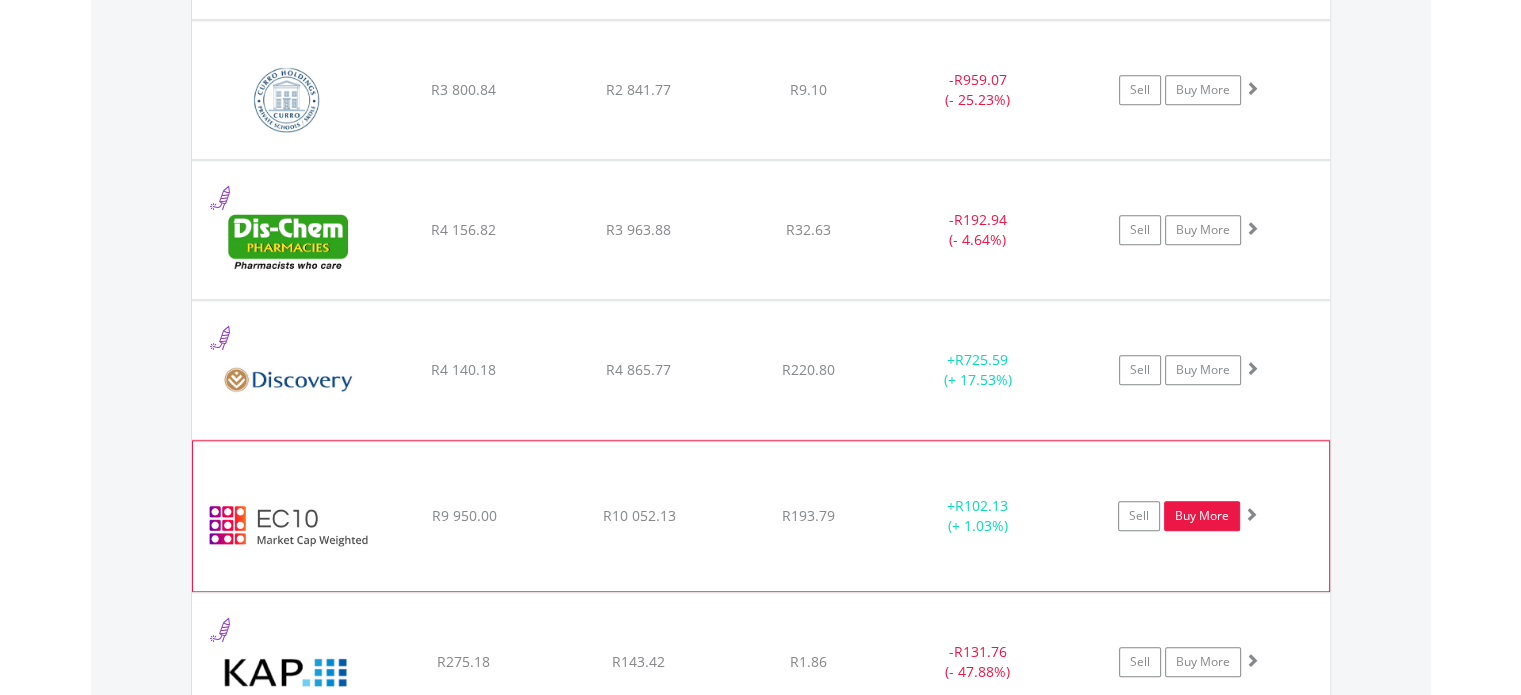 click on "Buy More" at bounding box center (1202, 516) 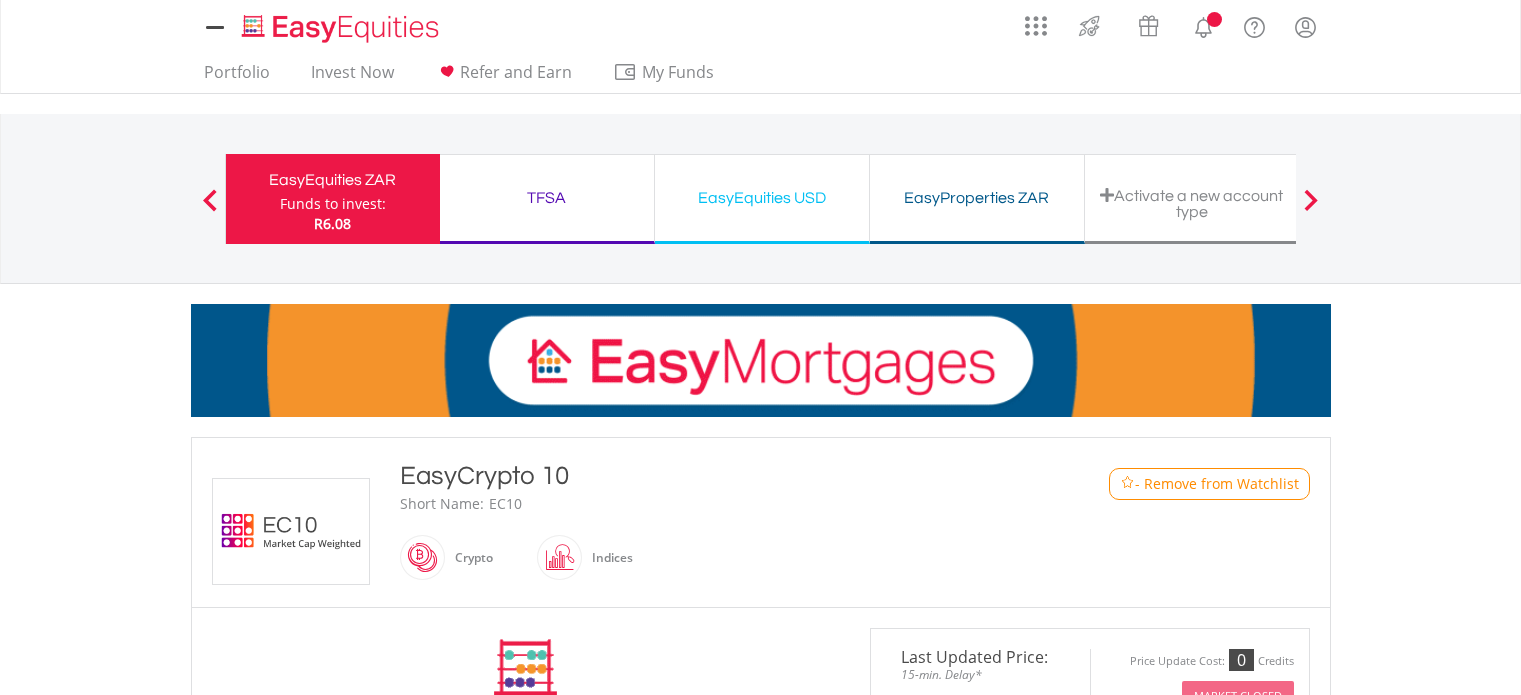 scroll, scrollTop: 0, scrollLeft: 0, axis: both 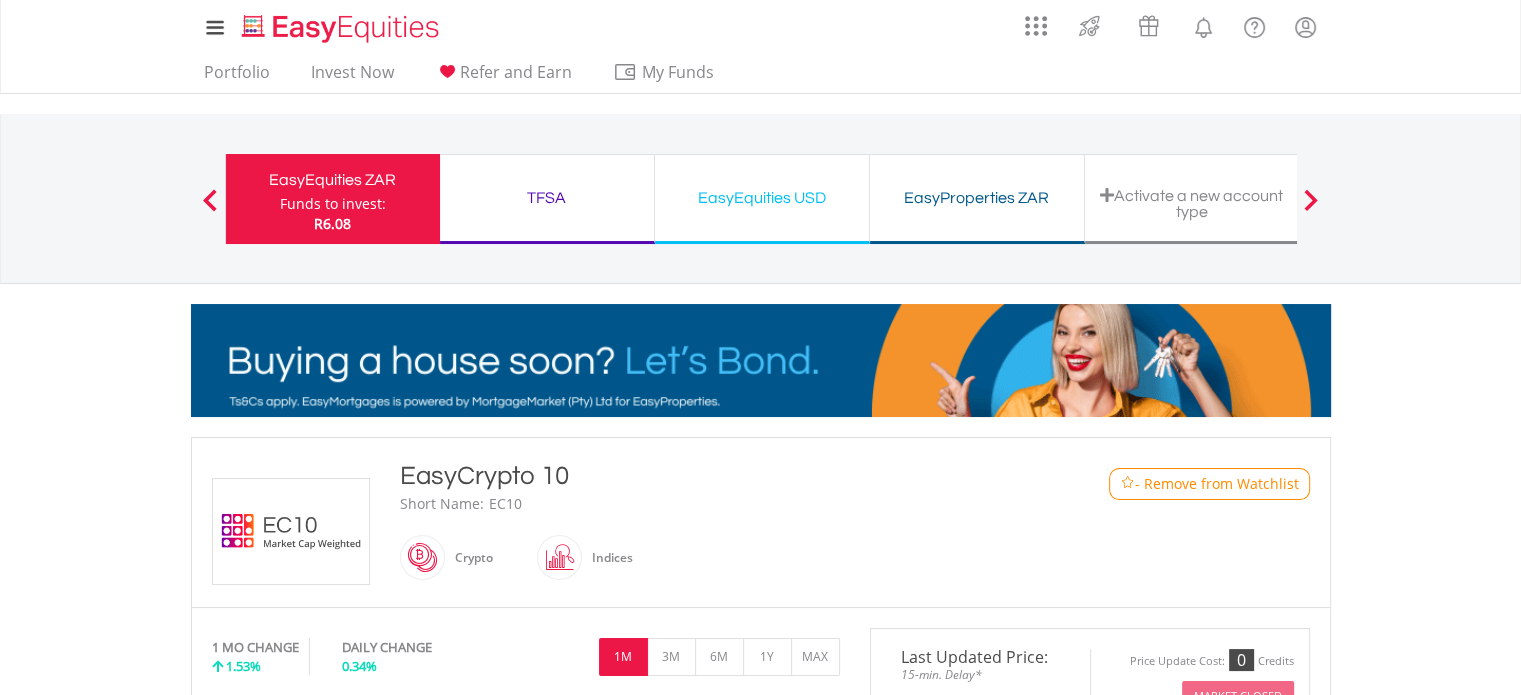 click on "EasyEquities ZAR" at bounding box center [333, 180] 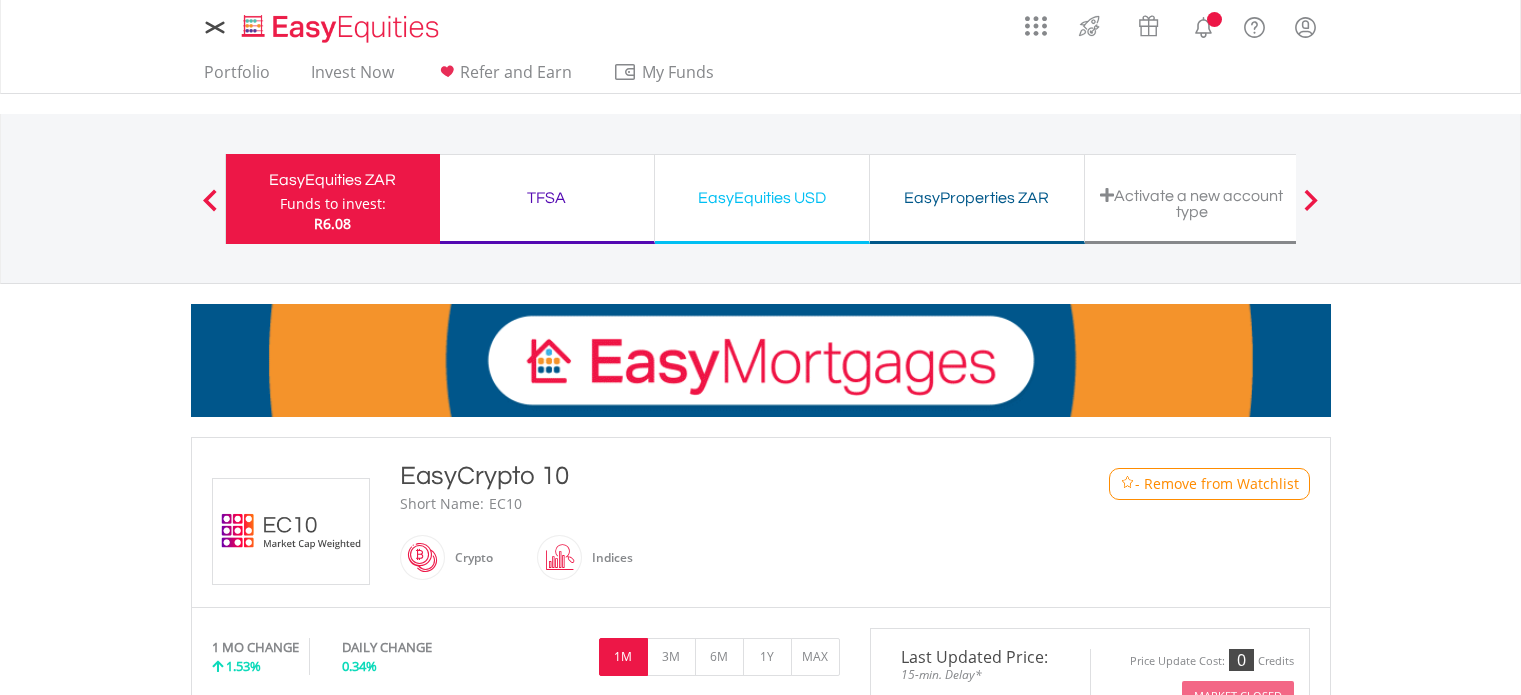 scroll, scrollTop: 0, scrollLeft: 0, axis: both 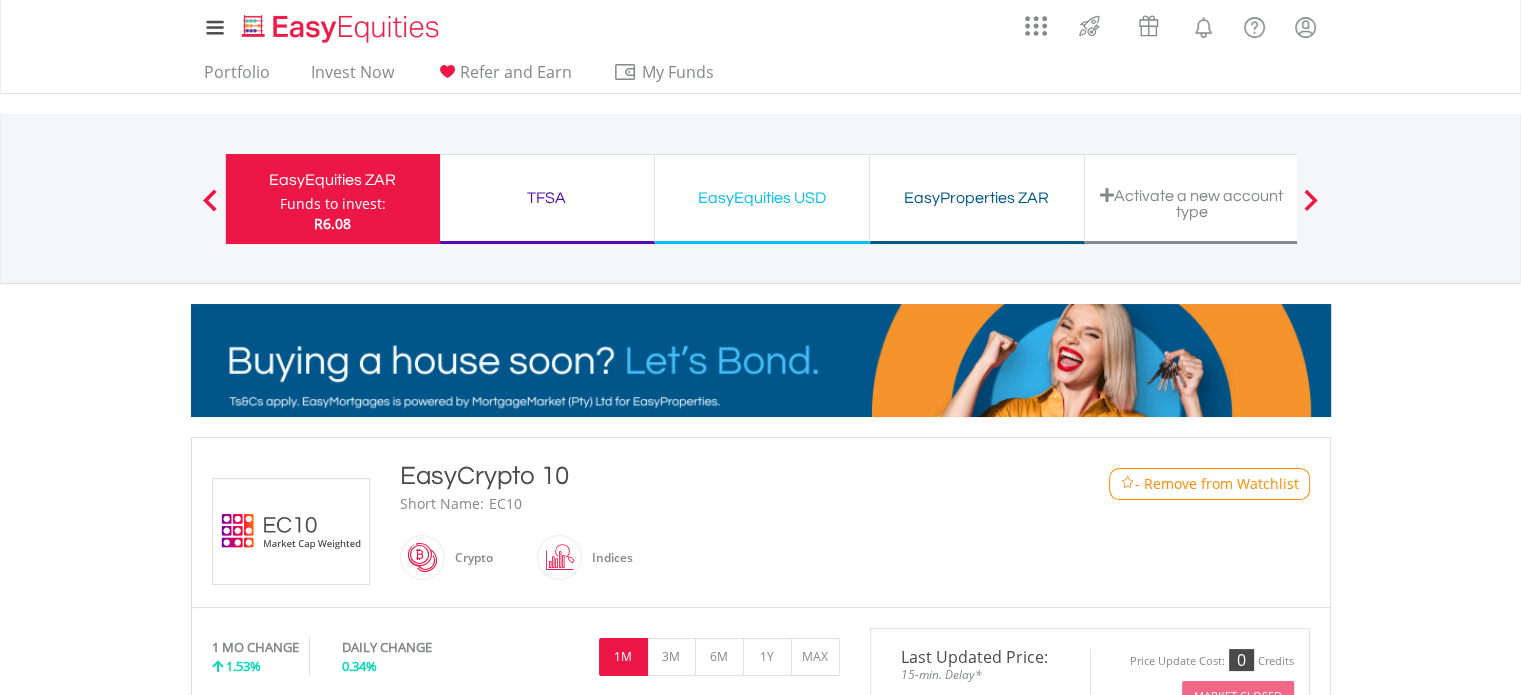 click on "TFSA" at bounding box center (547, 198) 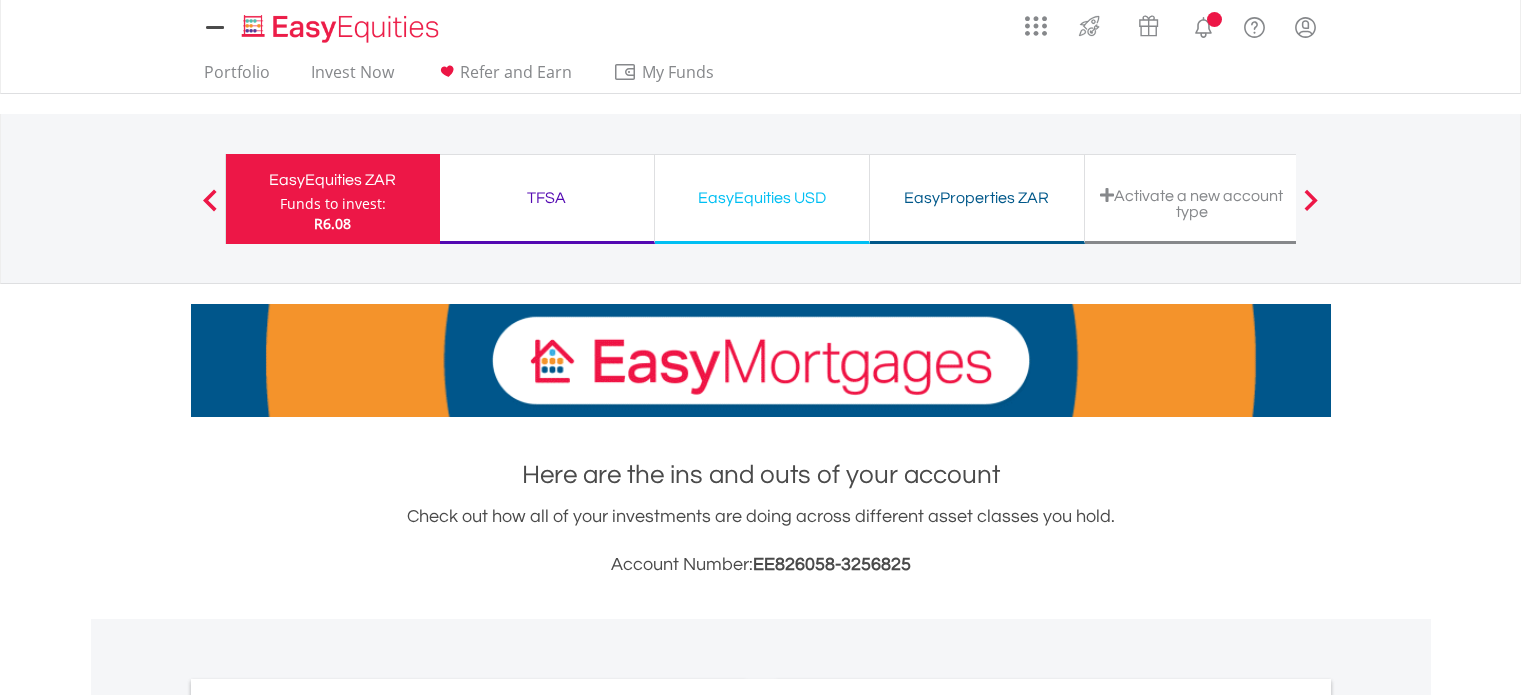 scroll, scrollTop: 0, scrollLeft: 0, axis: both 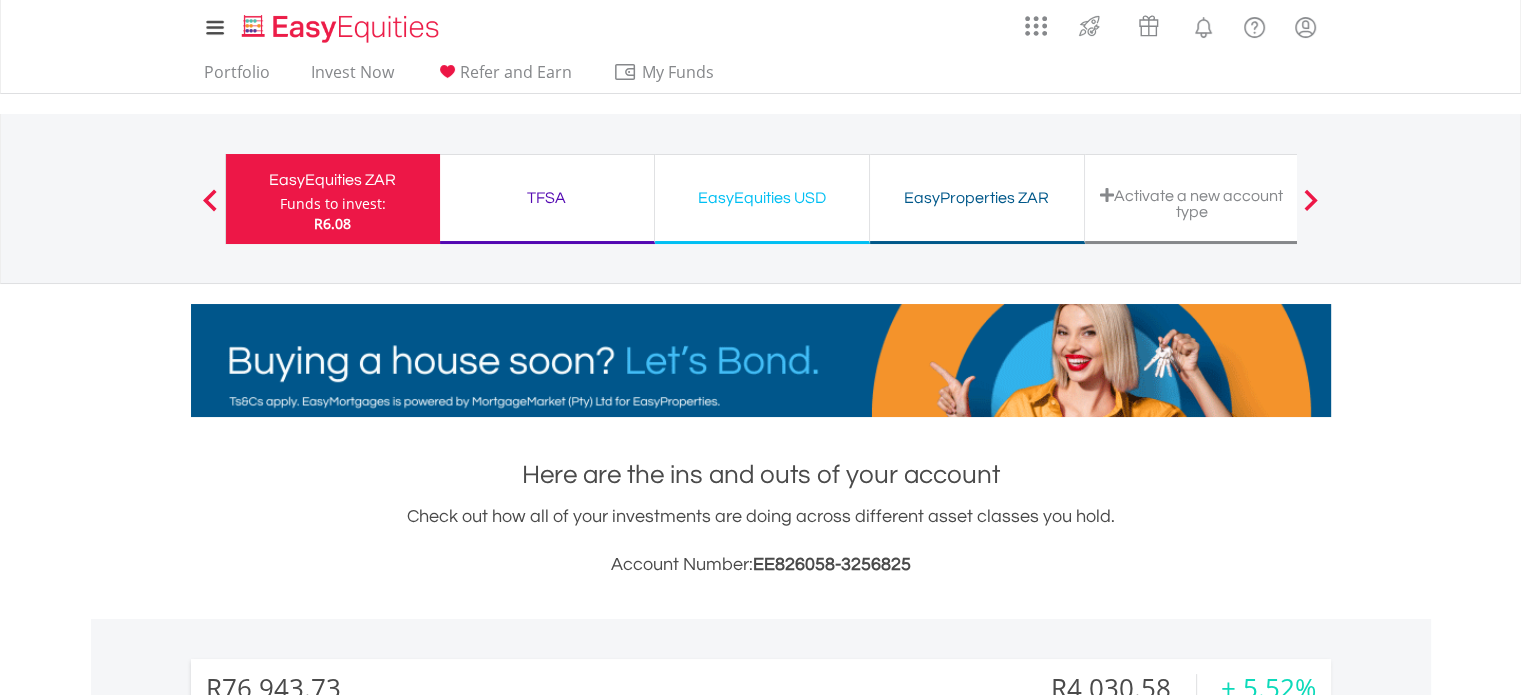 click on "Funds to invest:" at bounding box center [333, 204] 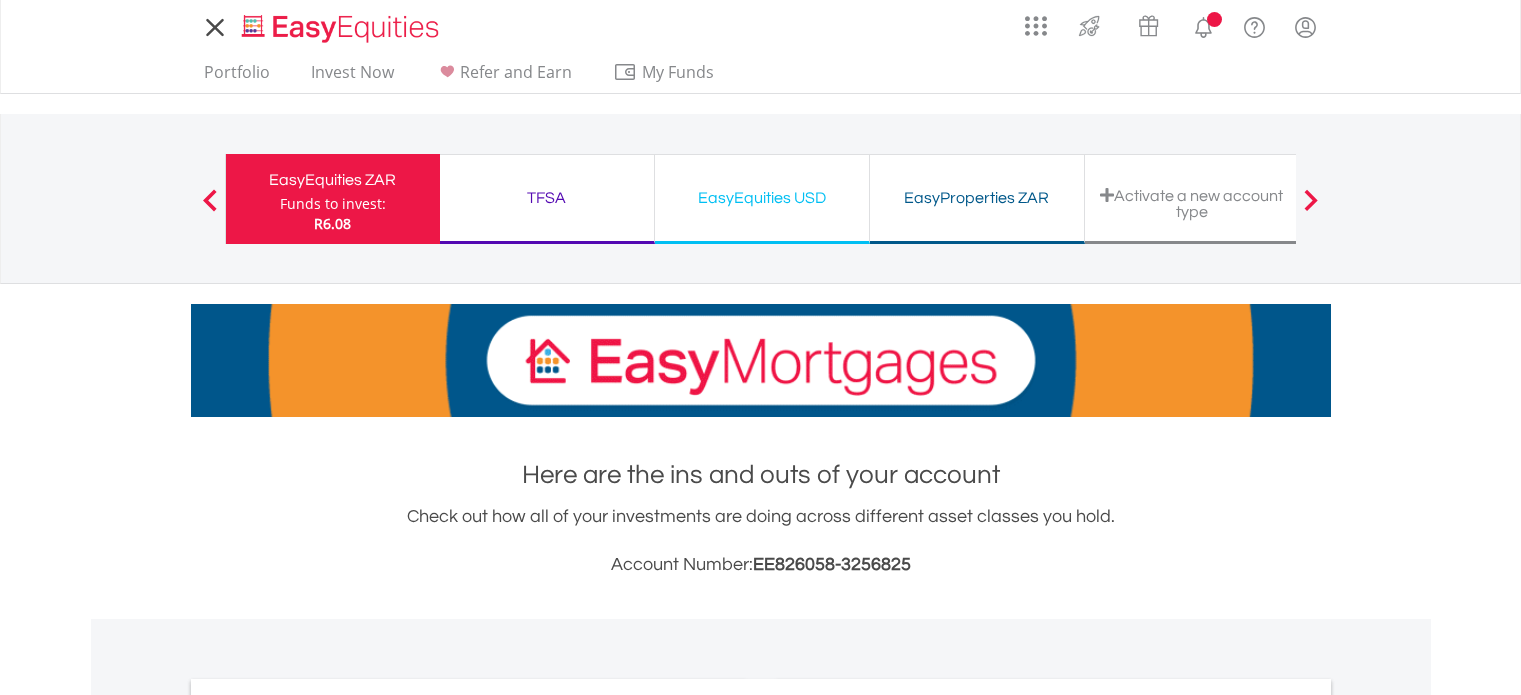 scroll, scrollTop: 0, scrollLeft: 0, axis: both 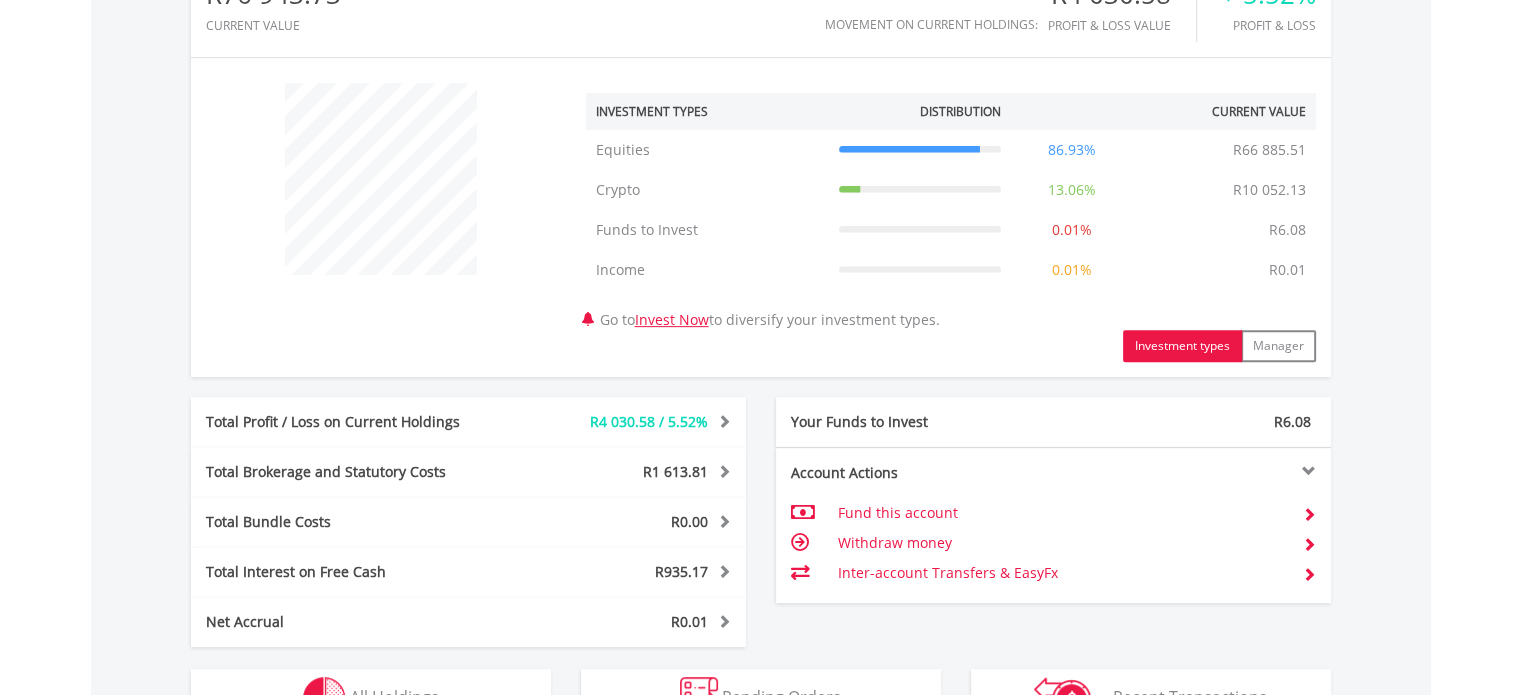 click at bounding box center [1309, 514] 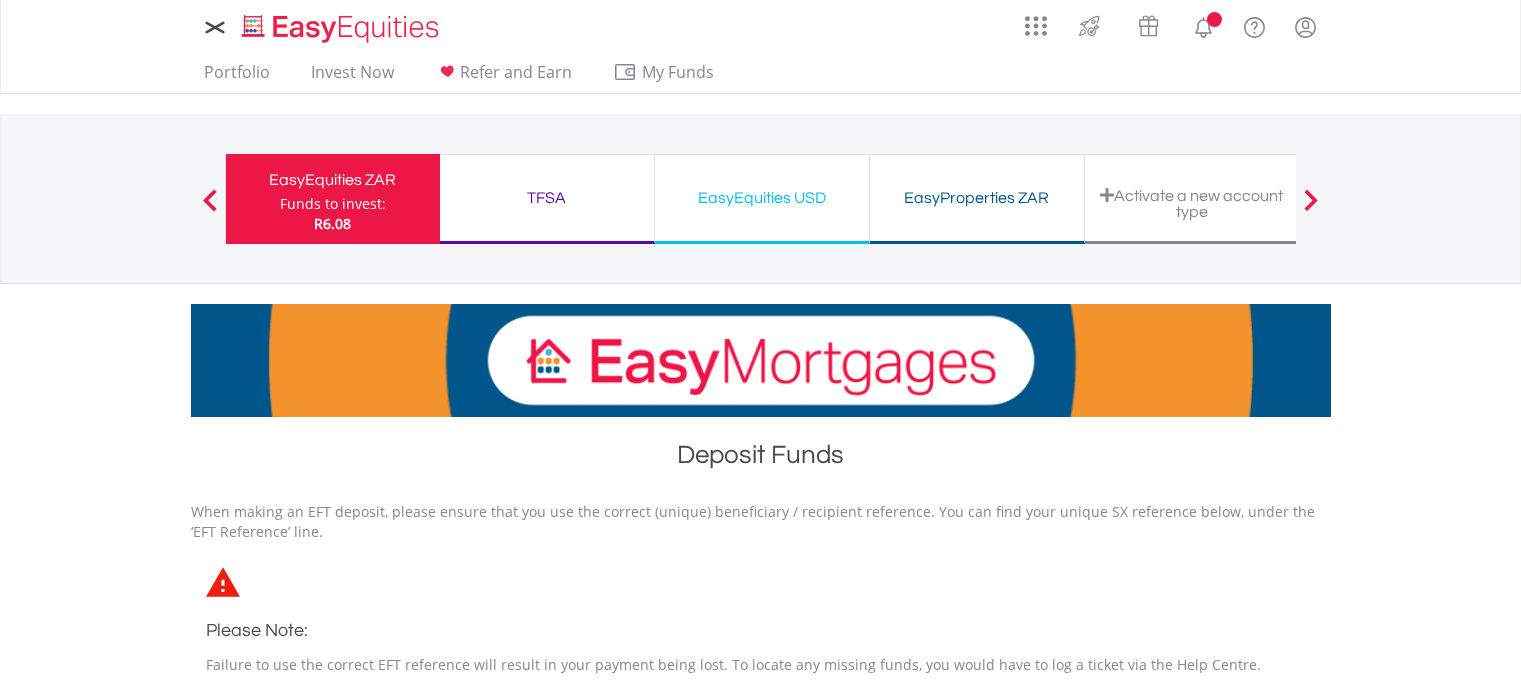 scroll, scrollTop: 0, scrollLeft: 0, axis: both 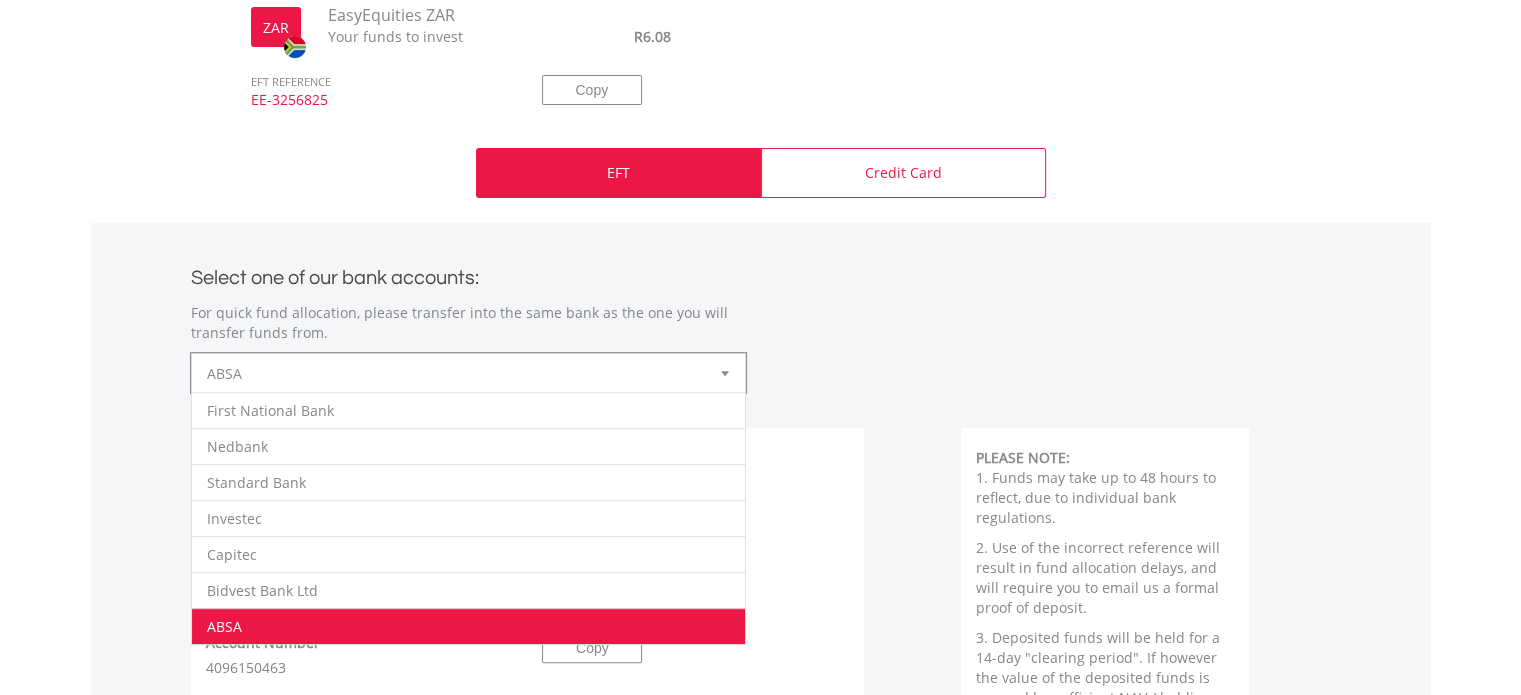 click at bounding box center [725, 373] 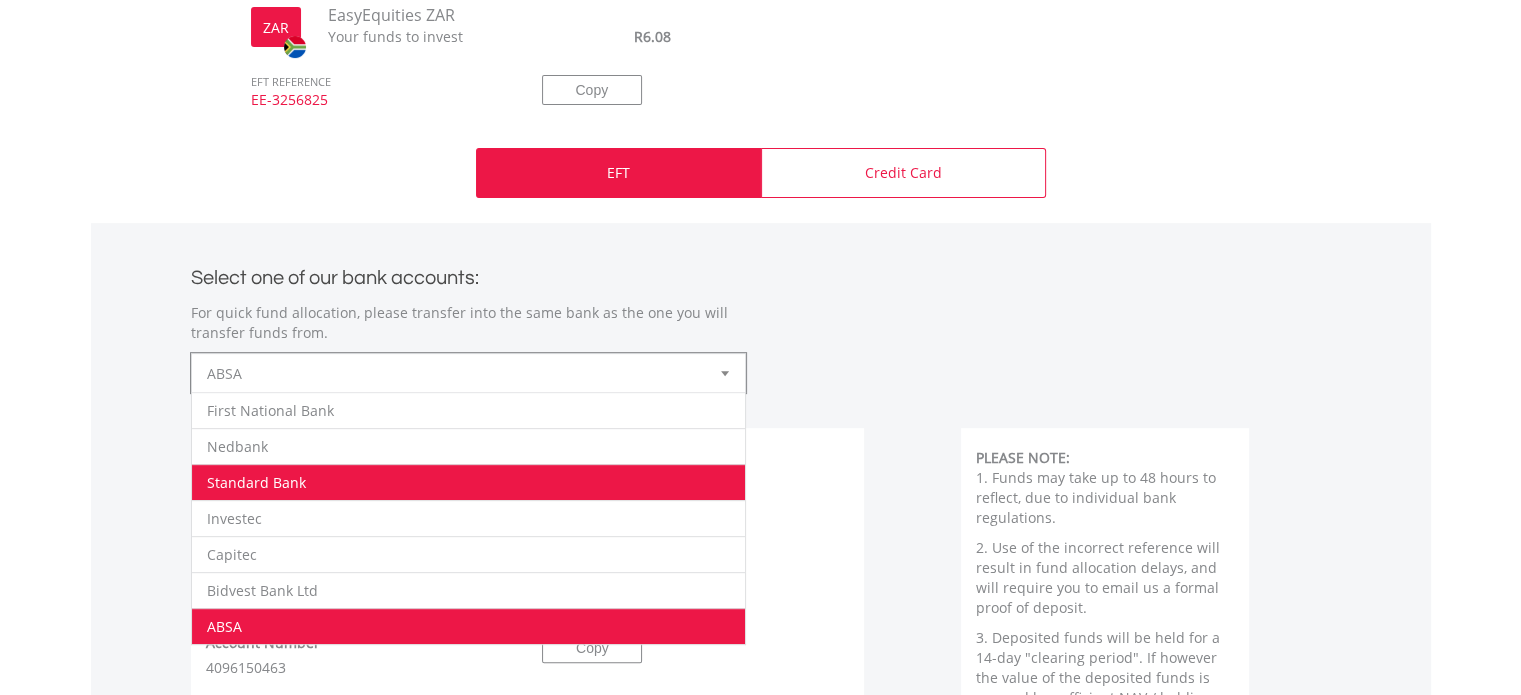 click on "Standard Bank" at bounding box center [468, 482] 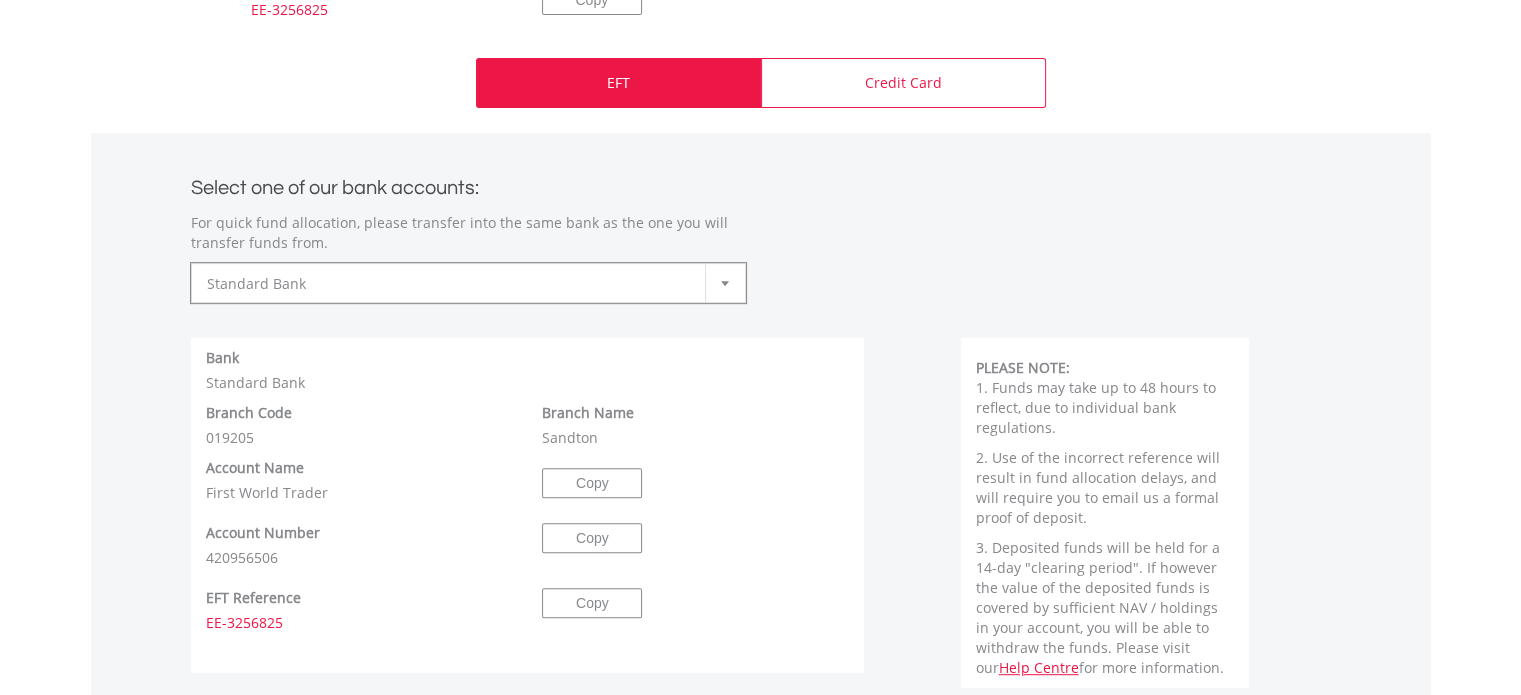 scroll, scrollTop: 821, scrollLeft: 0, axis: vertical 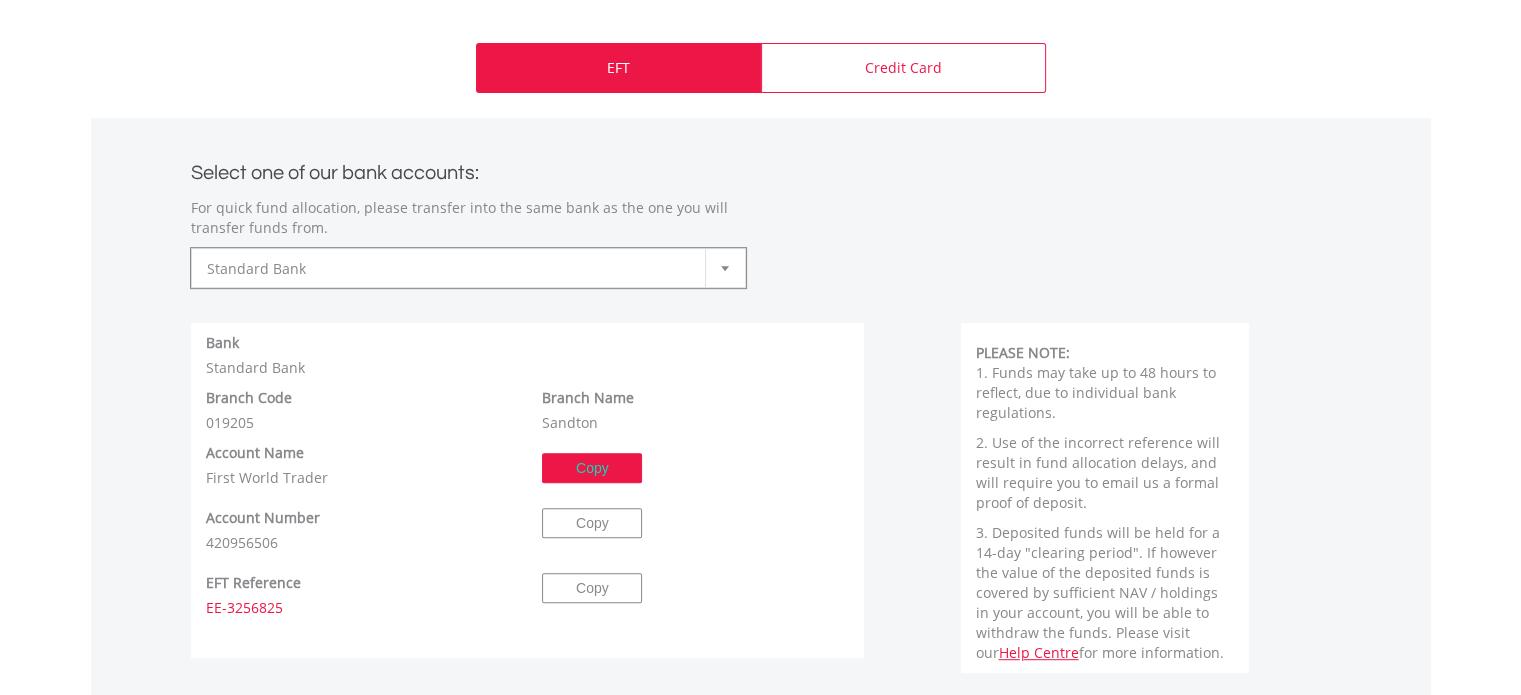 click on "Copy" at bounding box center [592, 468] 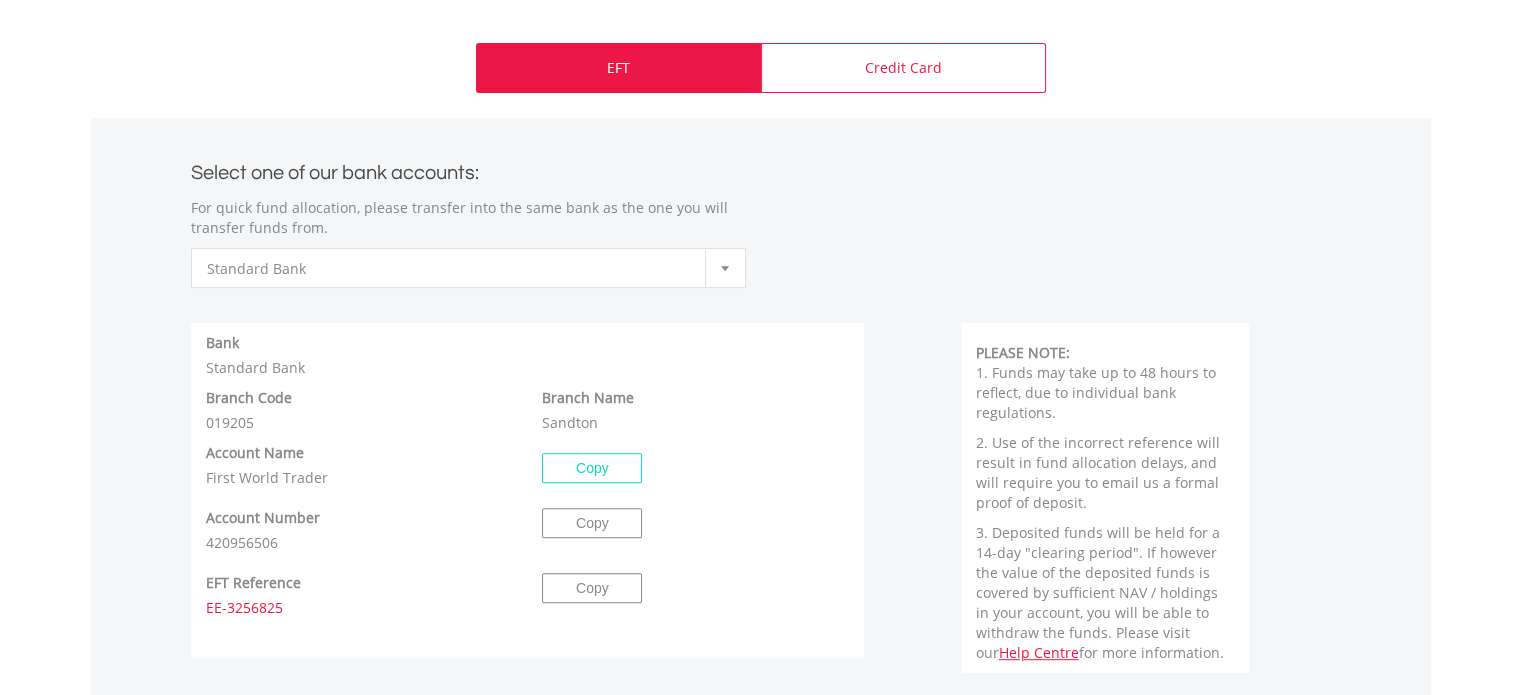 type 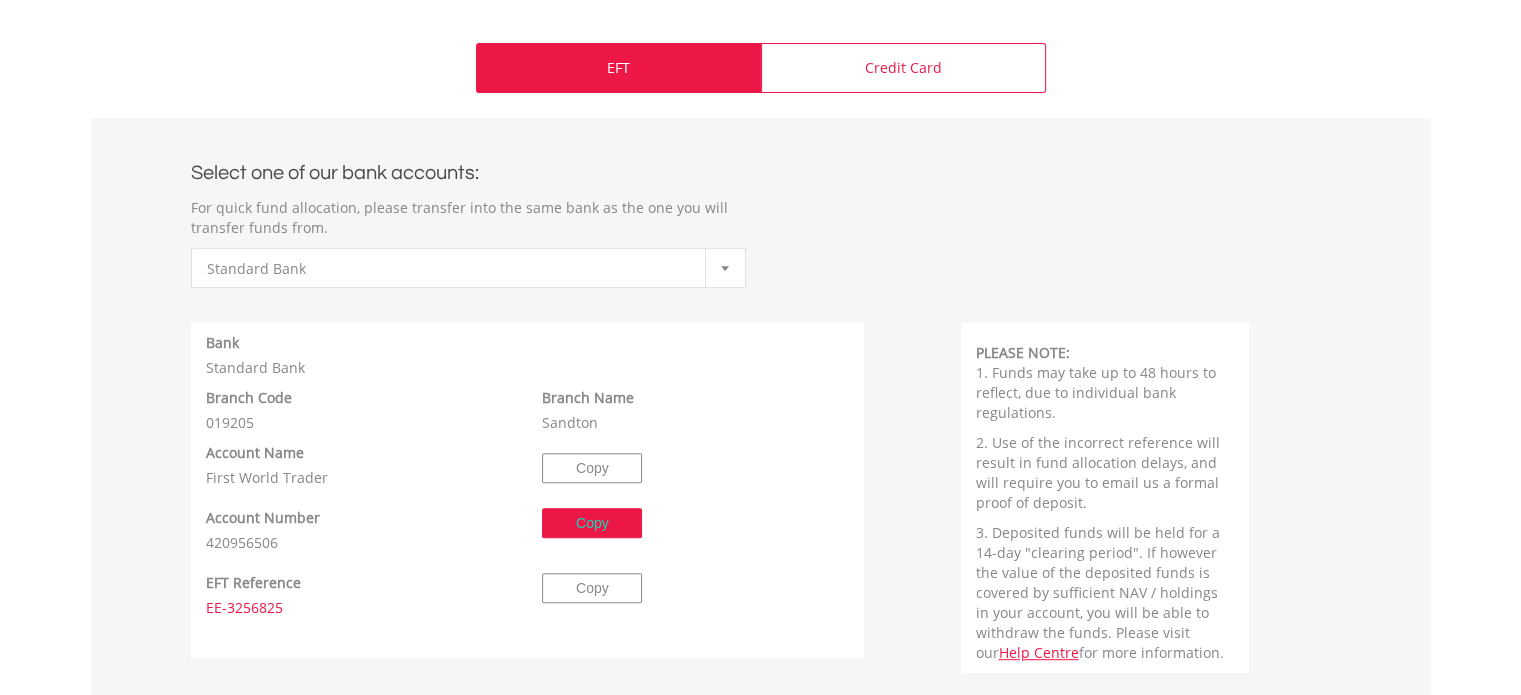 click on "Copy" at bounding box center [592, 523] 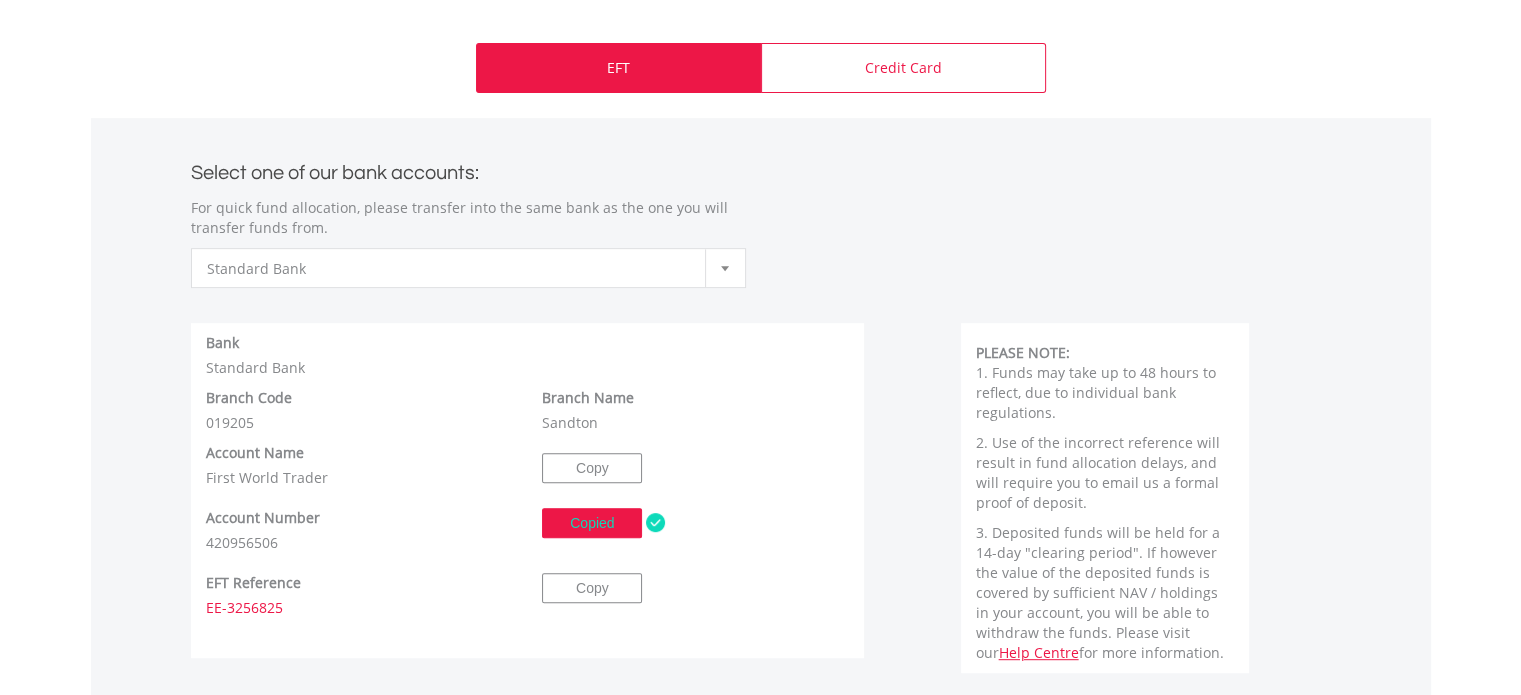 type 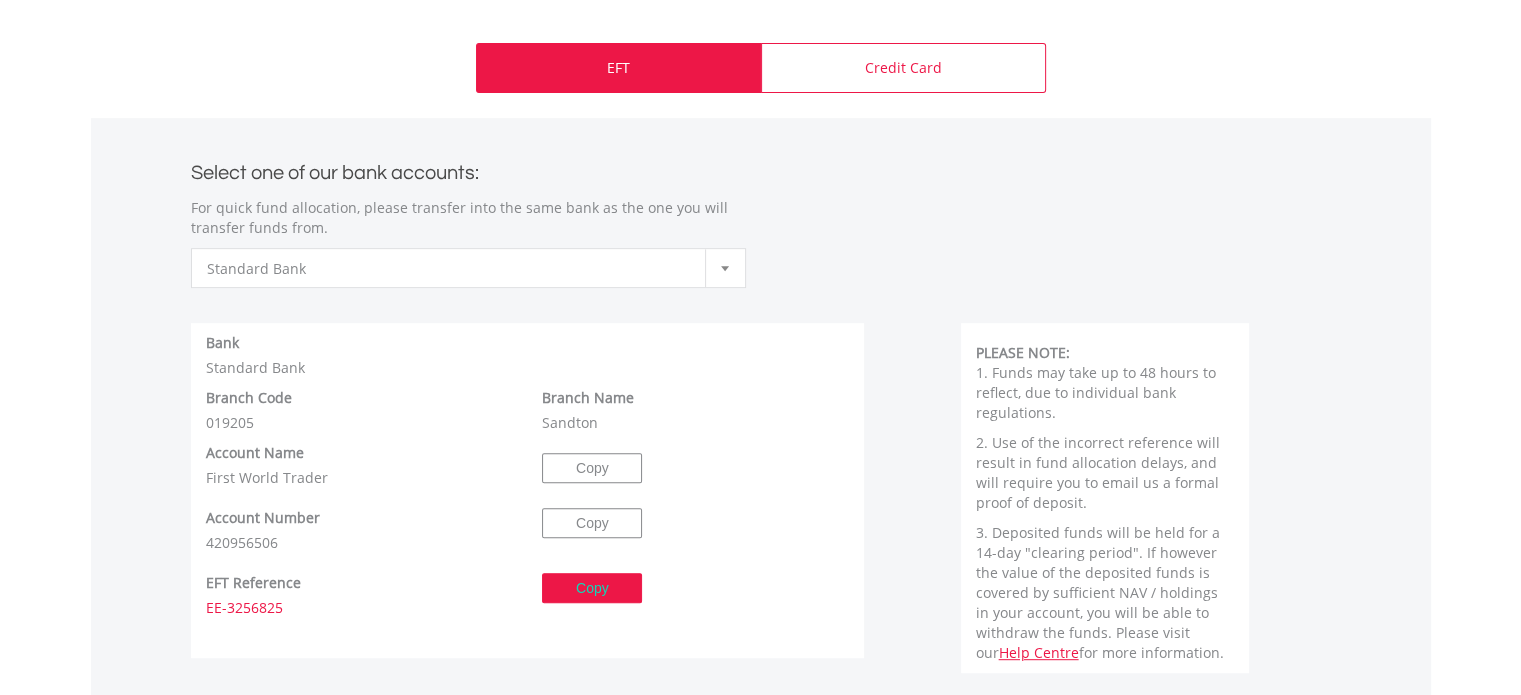 click on "Copy" at bounding box center [592, 588] 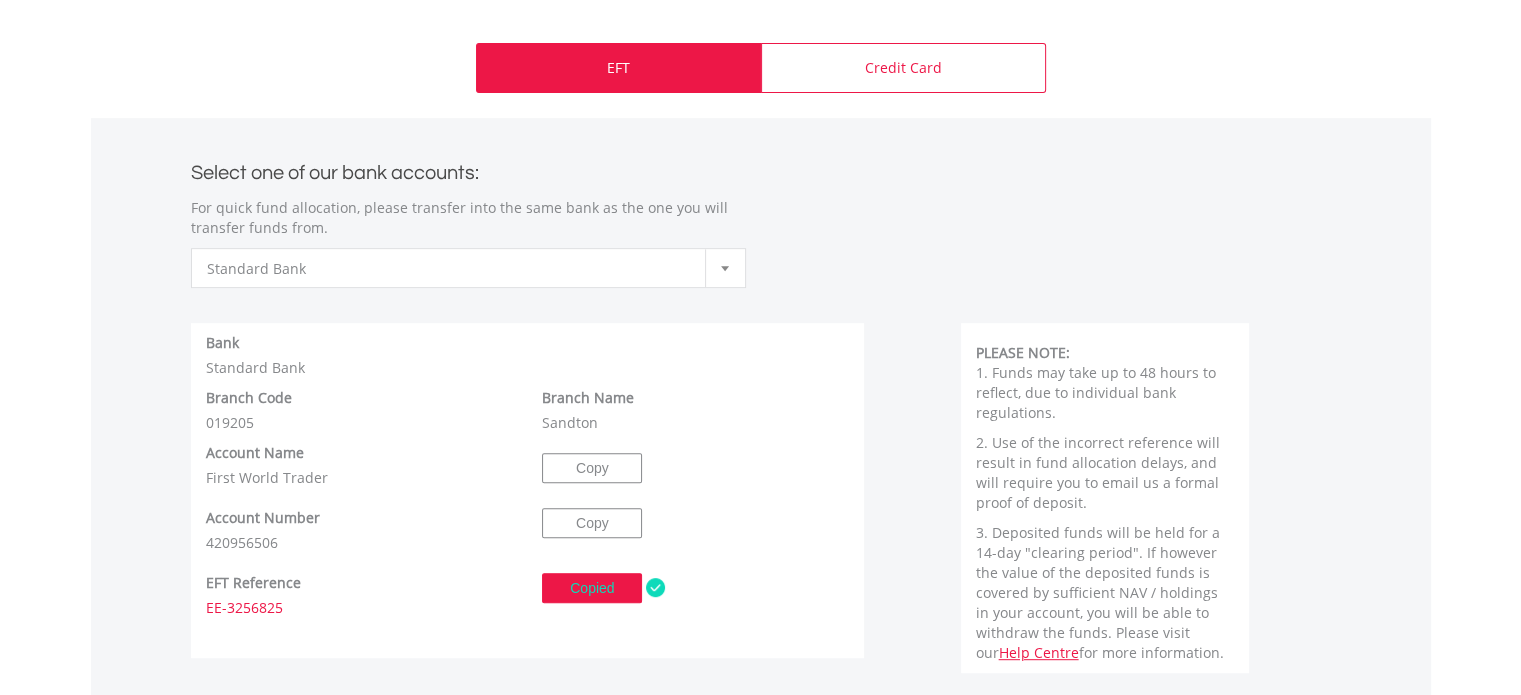 type 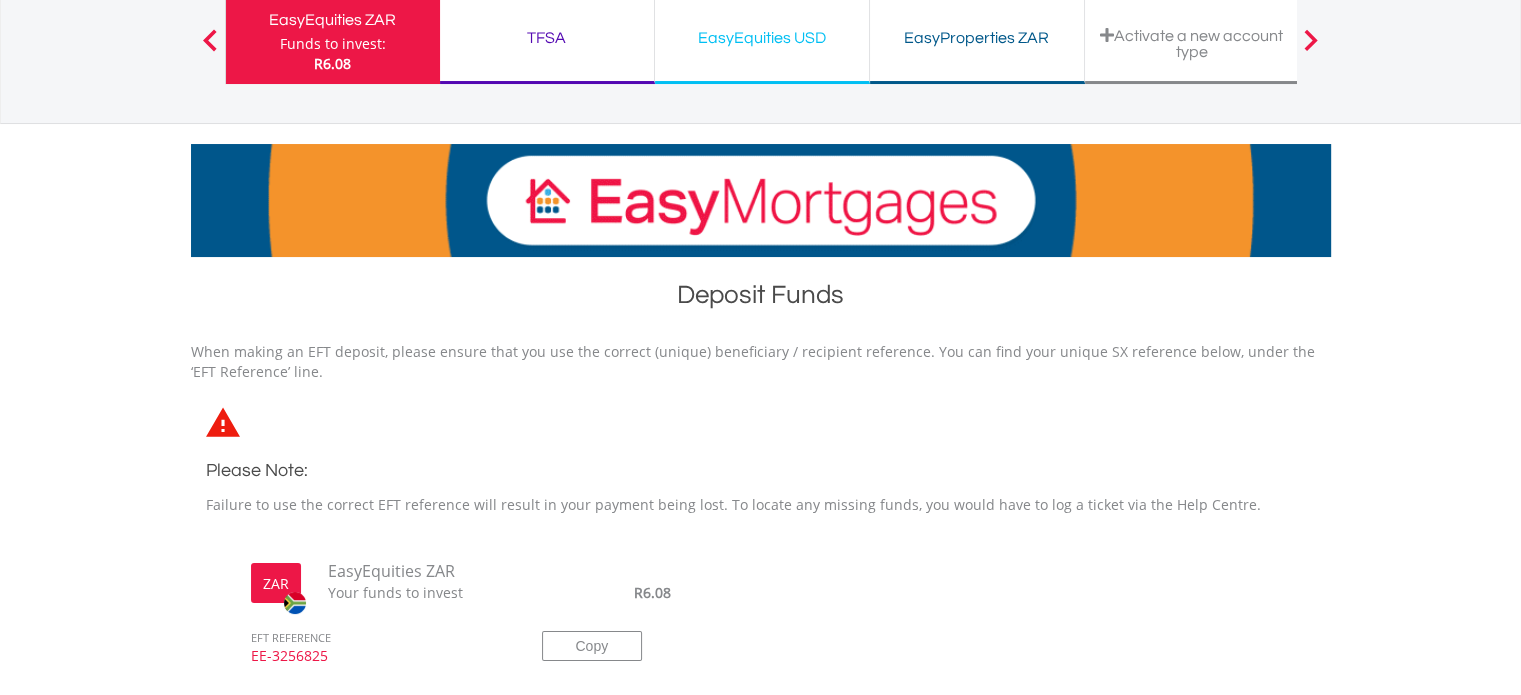 scroll, scrollTop: 165, scrollLeft: 0, axis: vertical 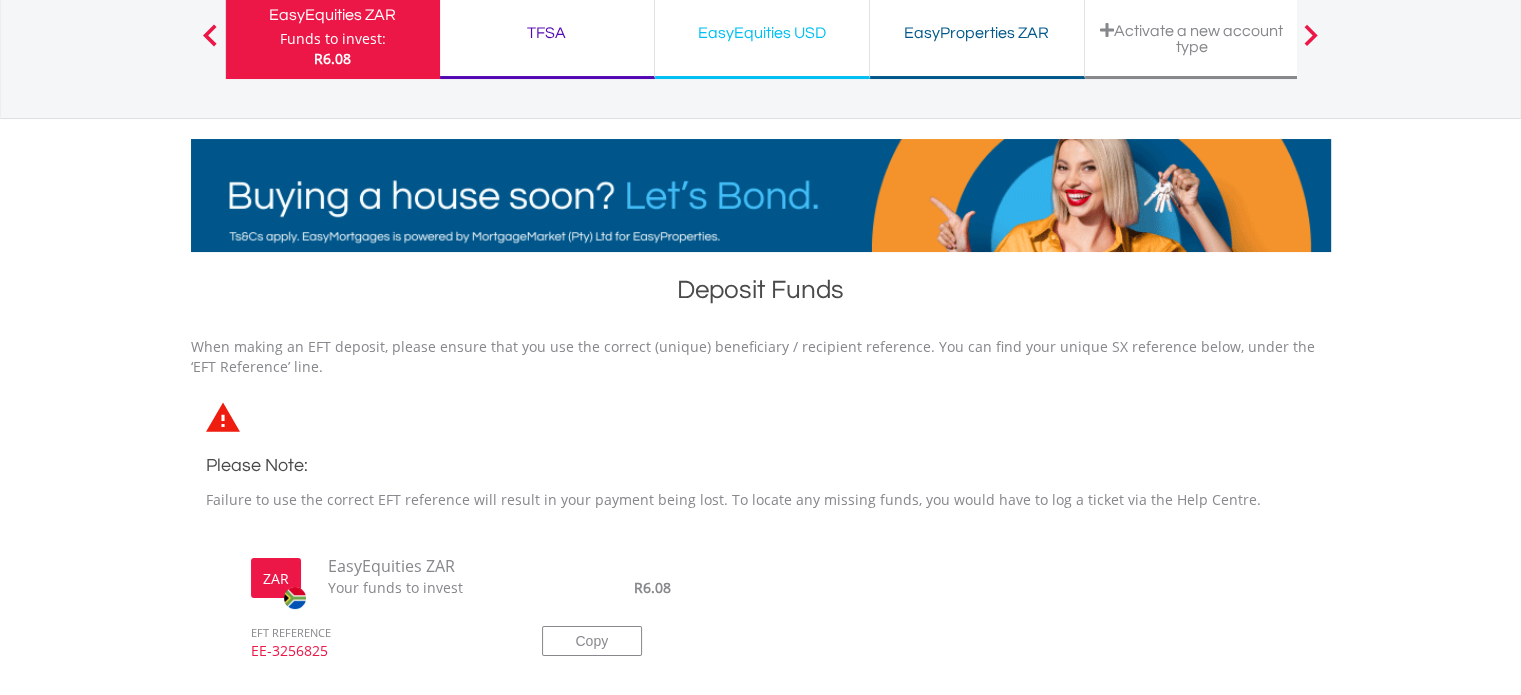 click on "Funds to invest:" at bounding box center [333, 39] 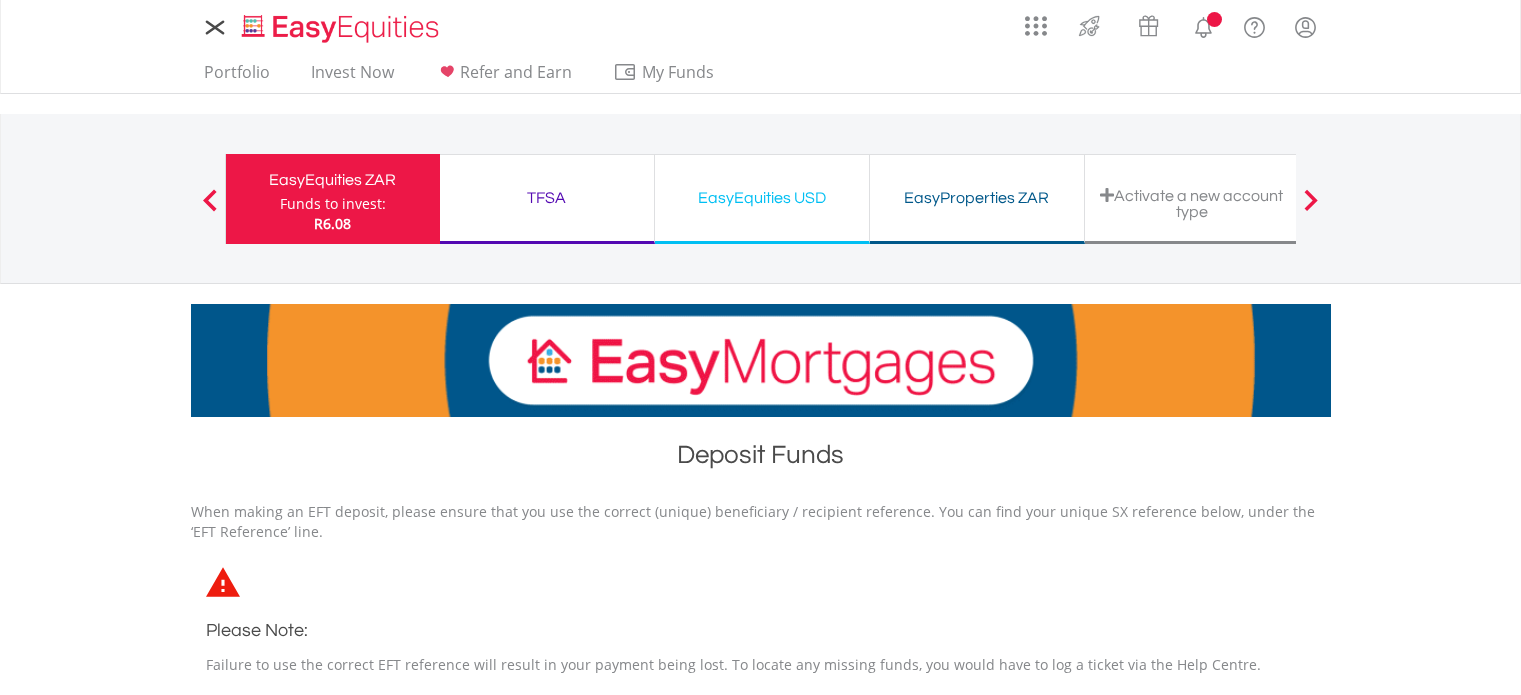 scroll, scrollTop: 0, scrollLeft: 0, axis: both 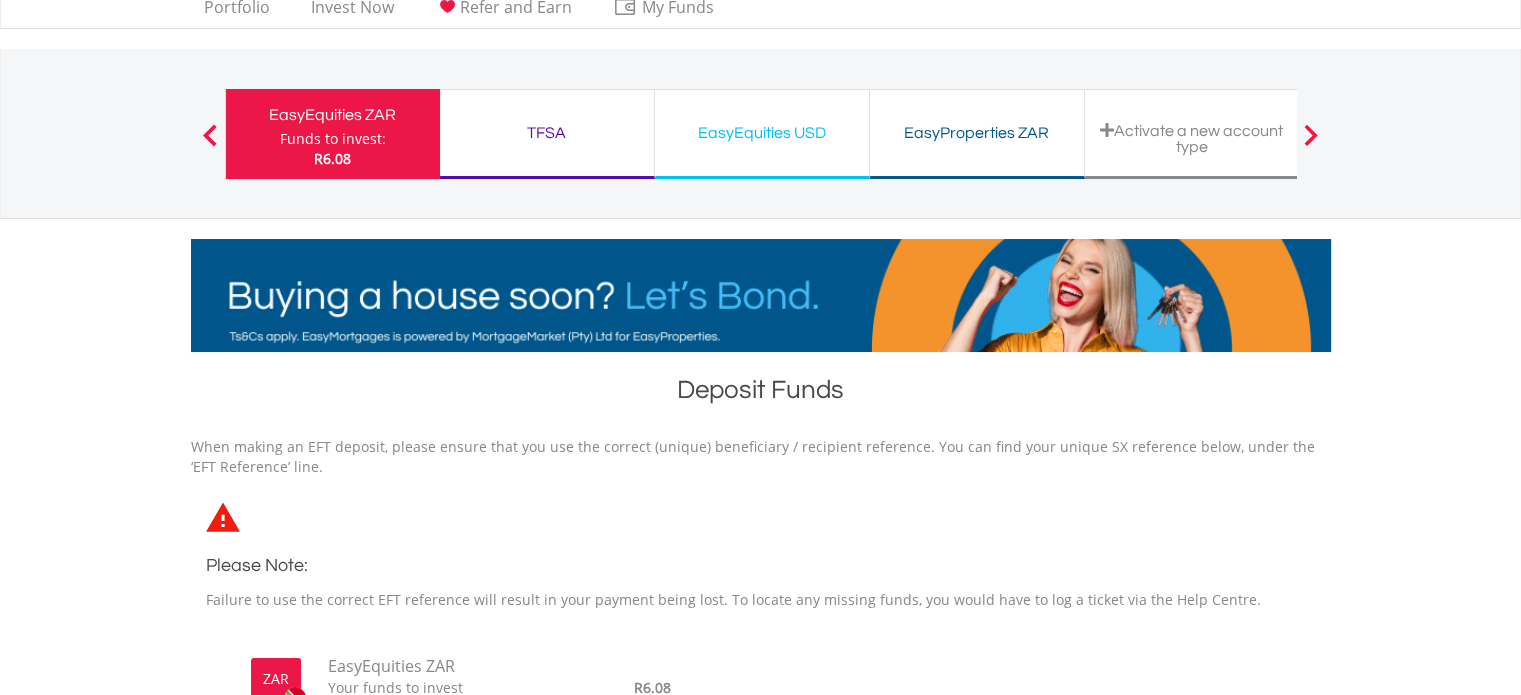 click on "TFSA
Funds to invest:
R6.08" at bounding box center (547, 134) 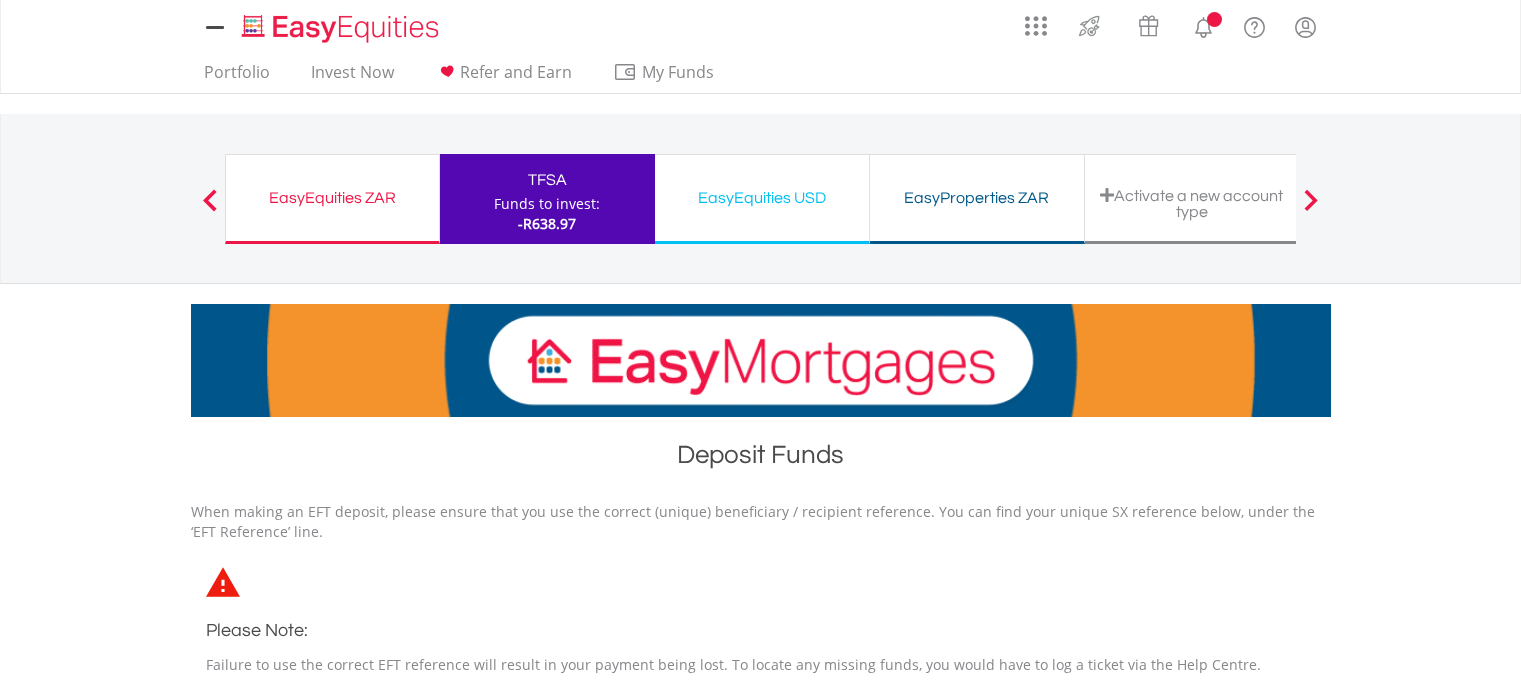scroll, scrollTop: 0, scrollLeft: 0, axis: both 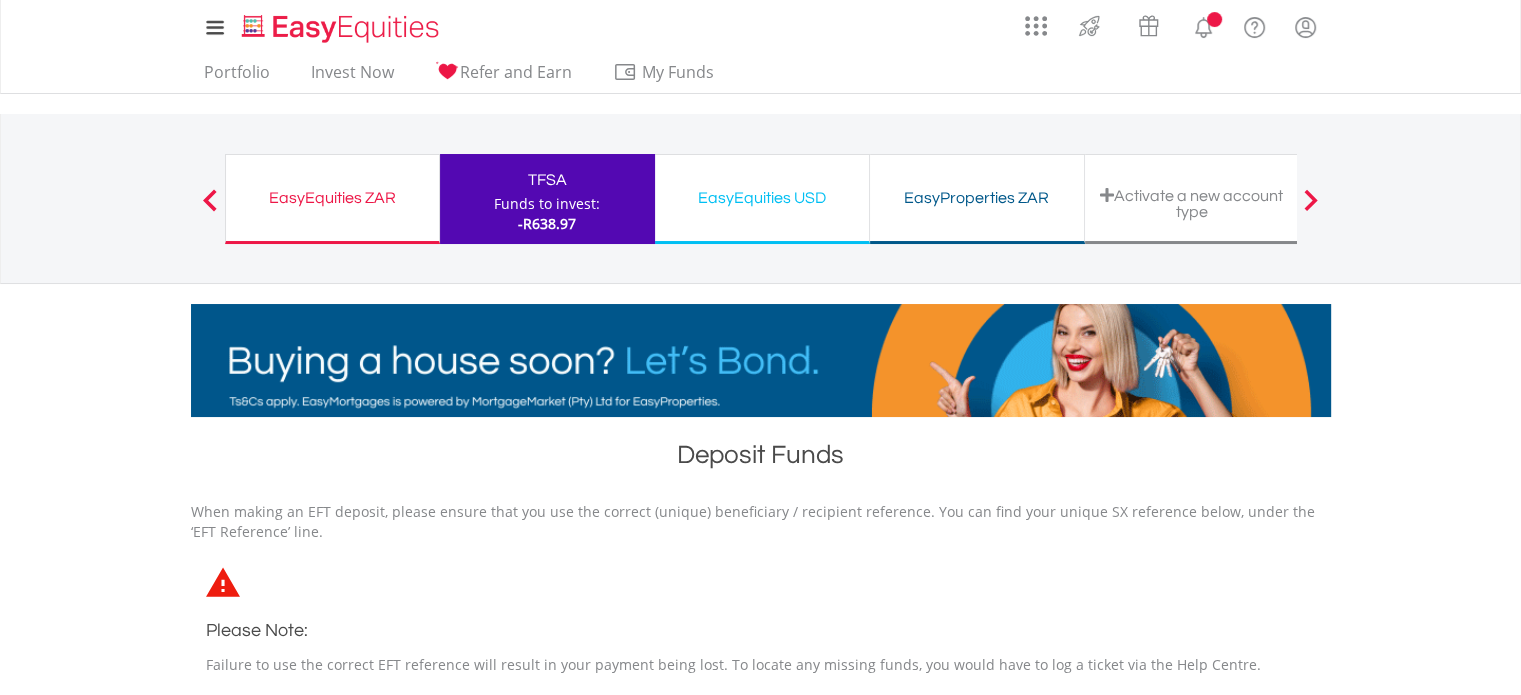 click on "EasyEquities ZAR" at bounding box center (332, 198) 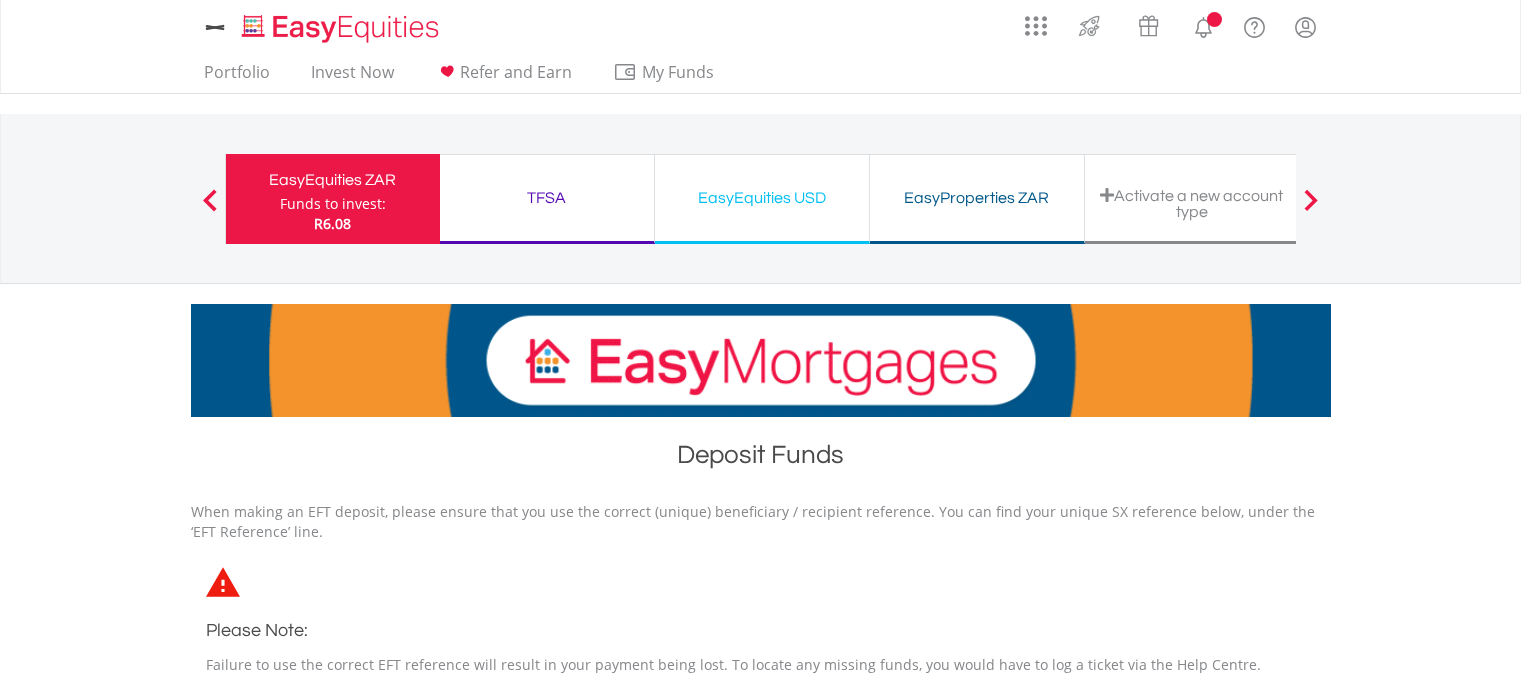 scroll, scrollTop: 0, scrollLeft: 0, axis: both 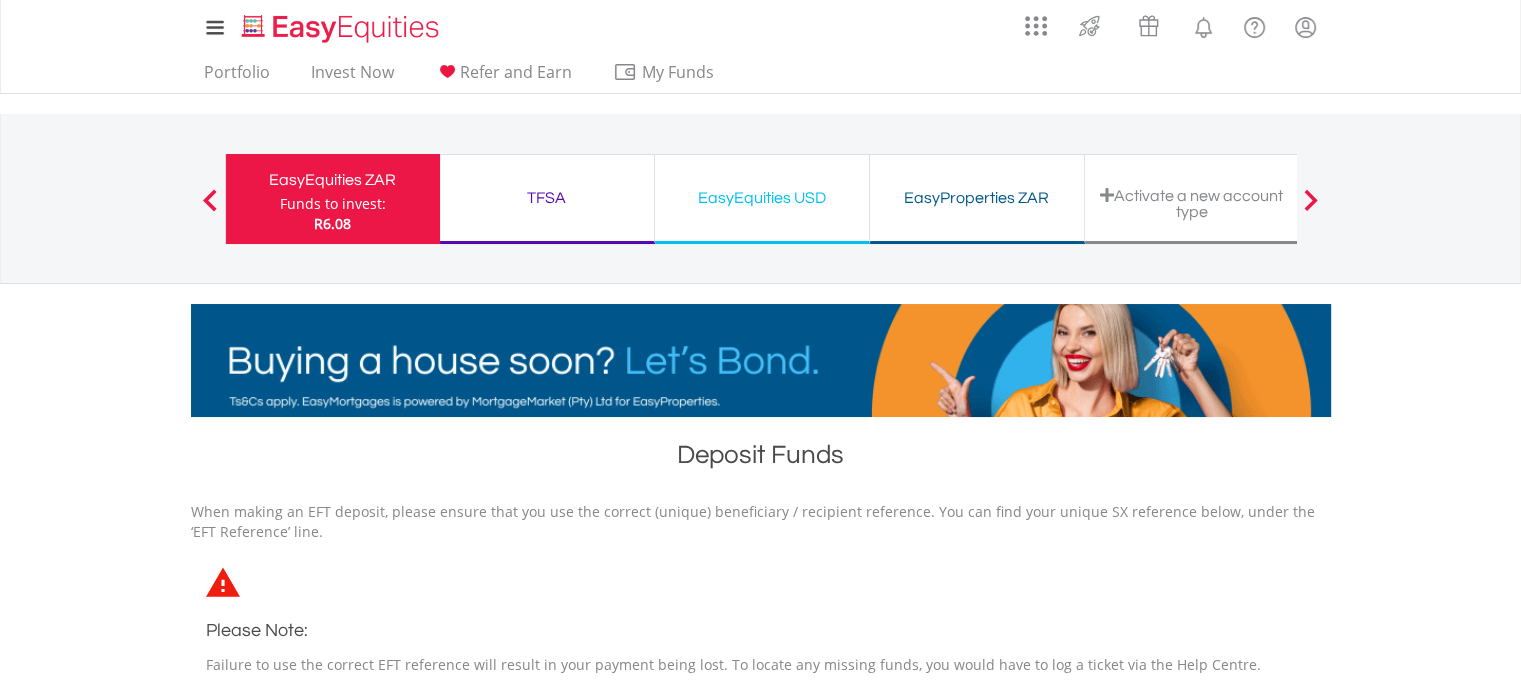 click on "Funds to invest:" at bounding box center [333, 204] 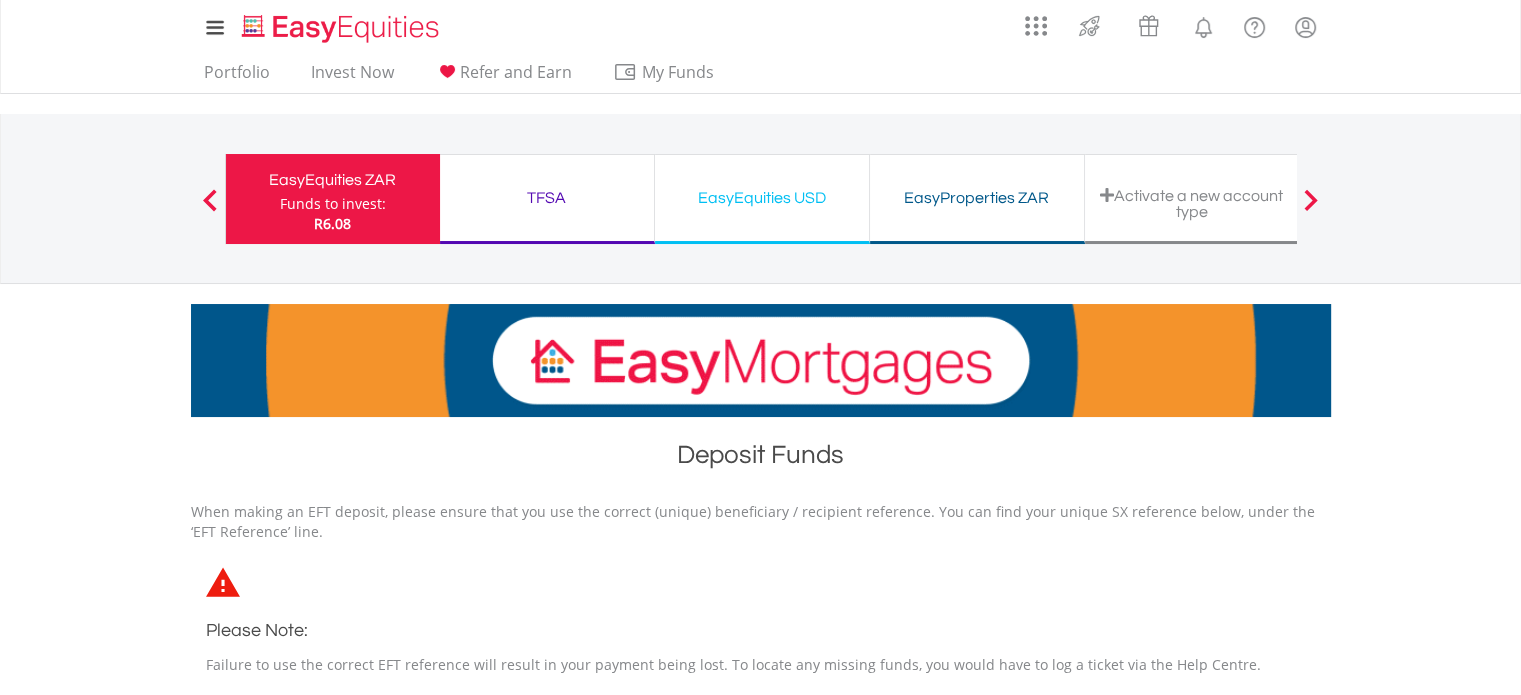 click on "Funds to invest:" at bounding box center (333, 204) 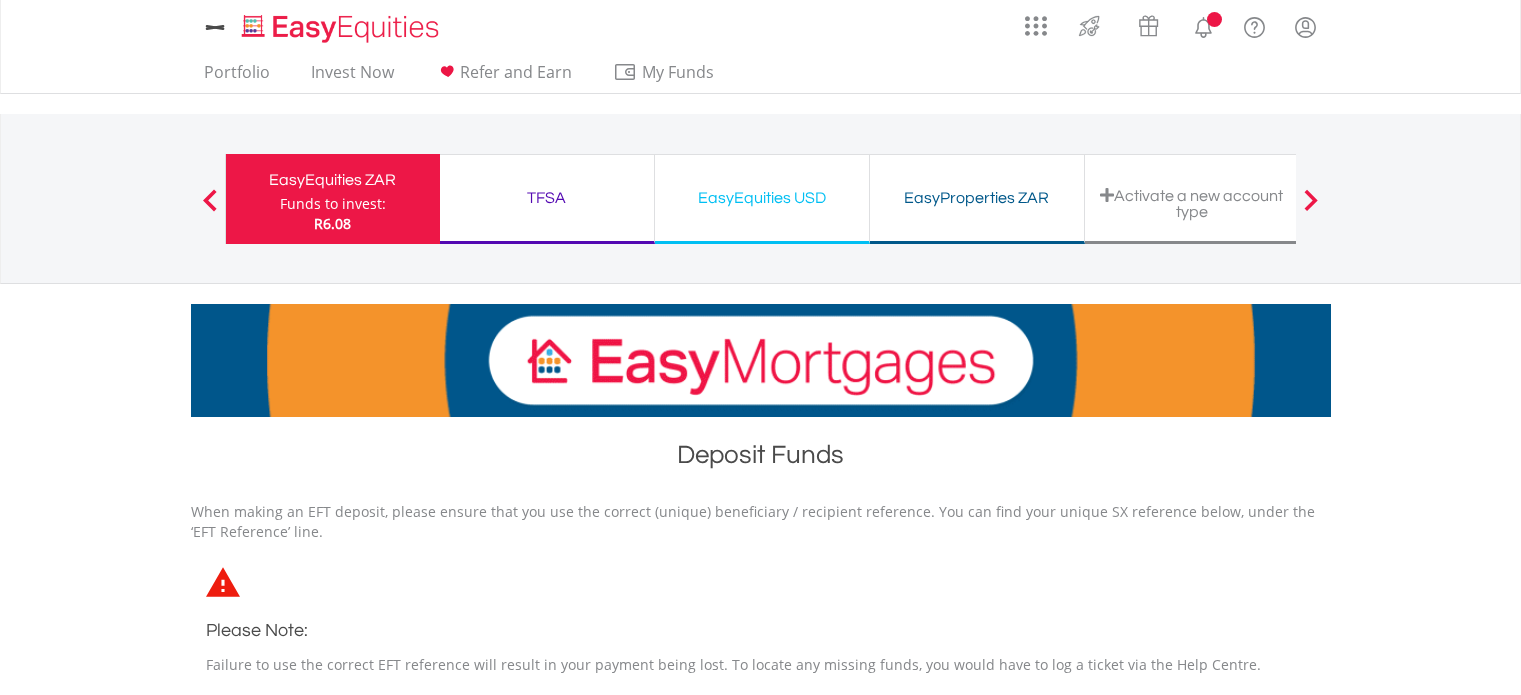 scroll, scrollTop: 0, scrollLeft: 0, axis: both 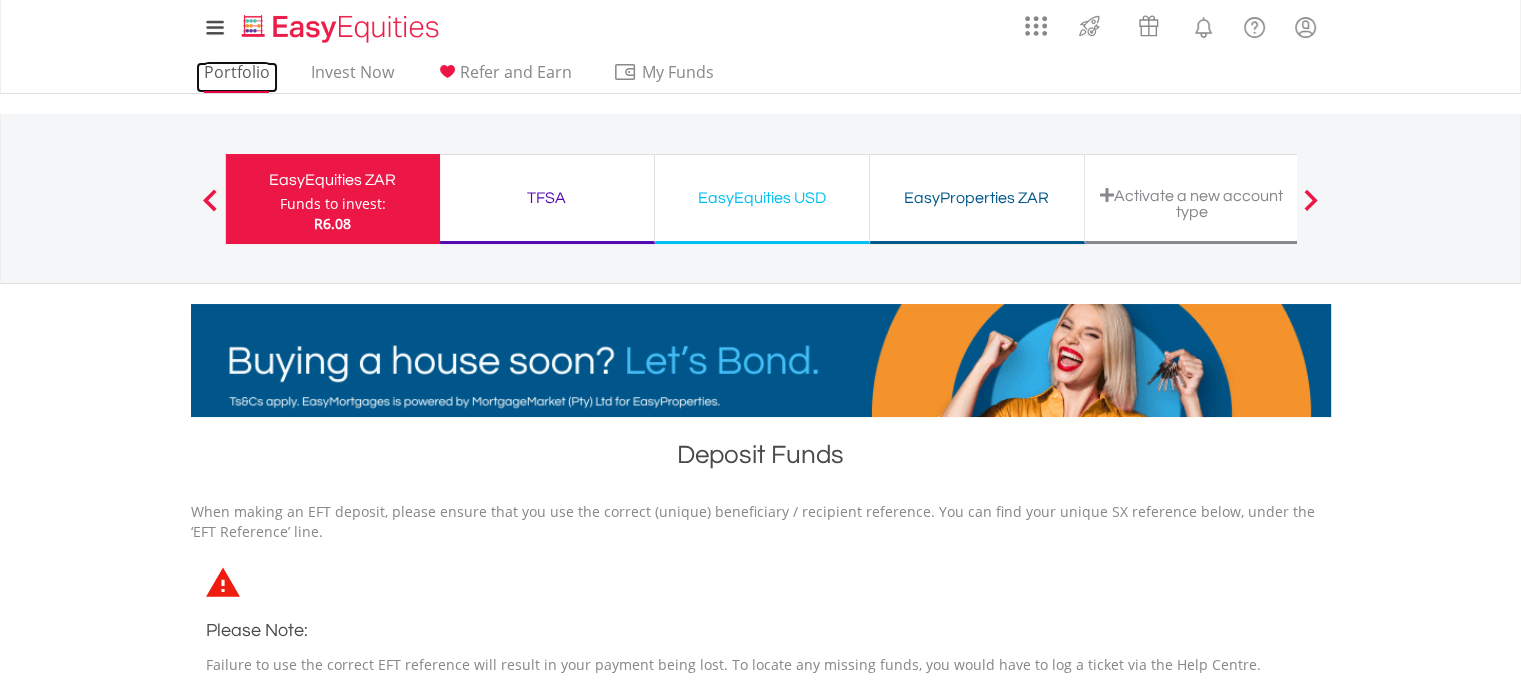 click on "Portfolio" at bounding box center [237, 77] 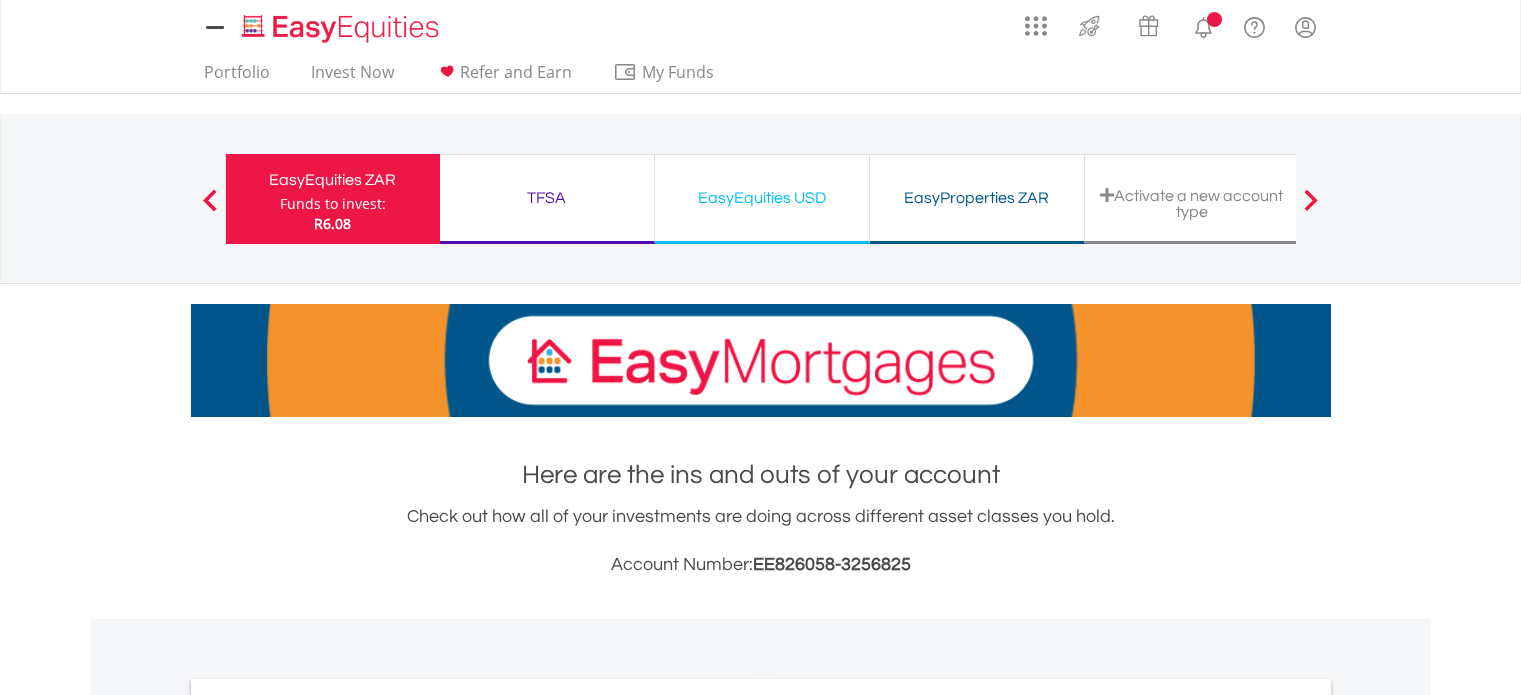 scroll, scrollTop: 0, scrollLeft: 0, axis: both 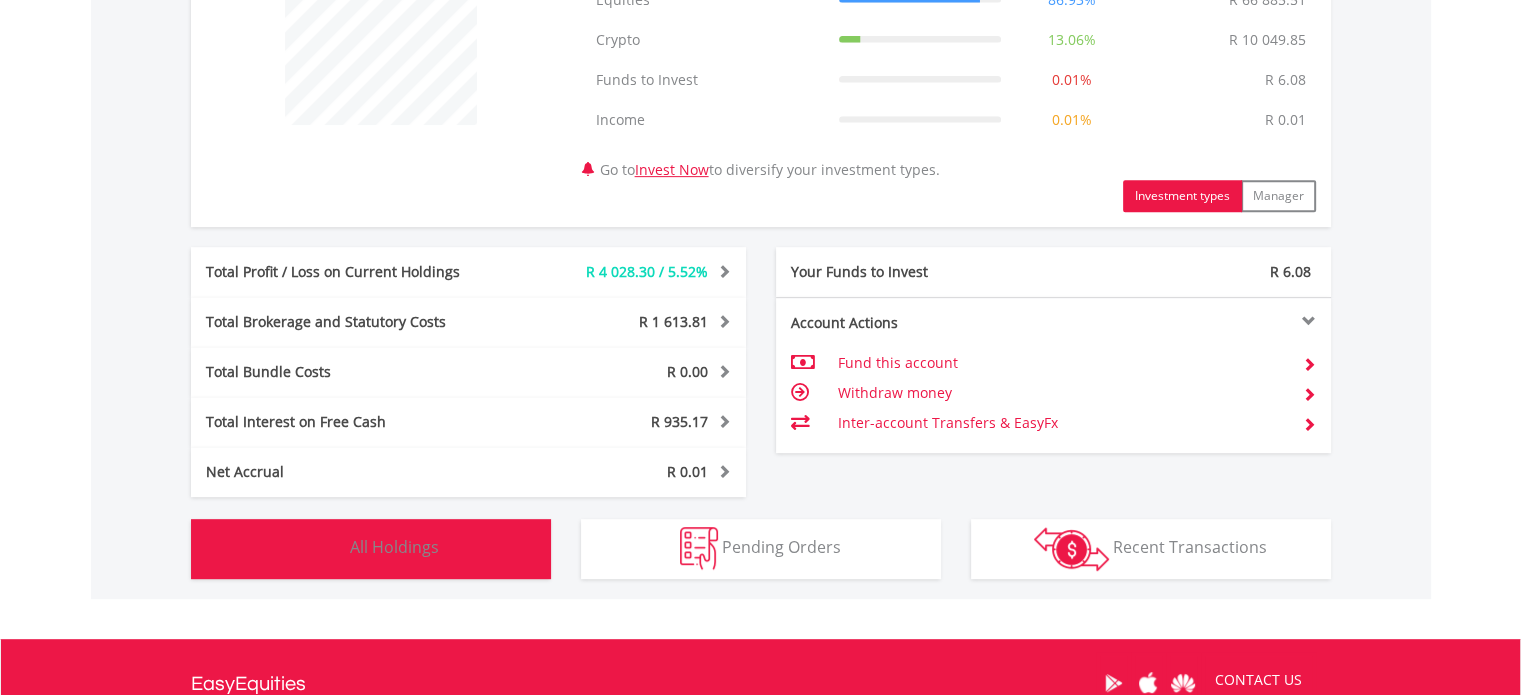 click on "Holdings
All Holdings" at bounding box center [371, 549] 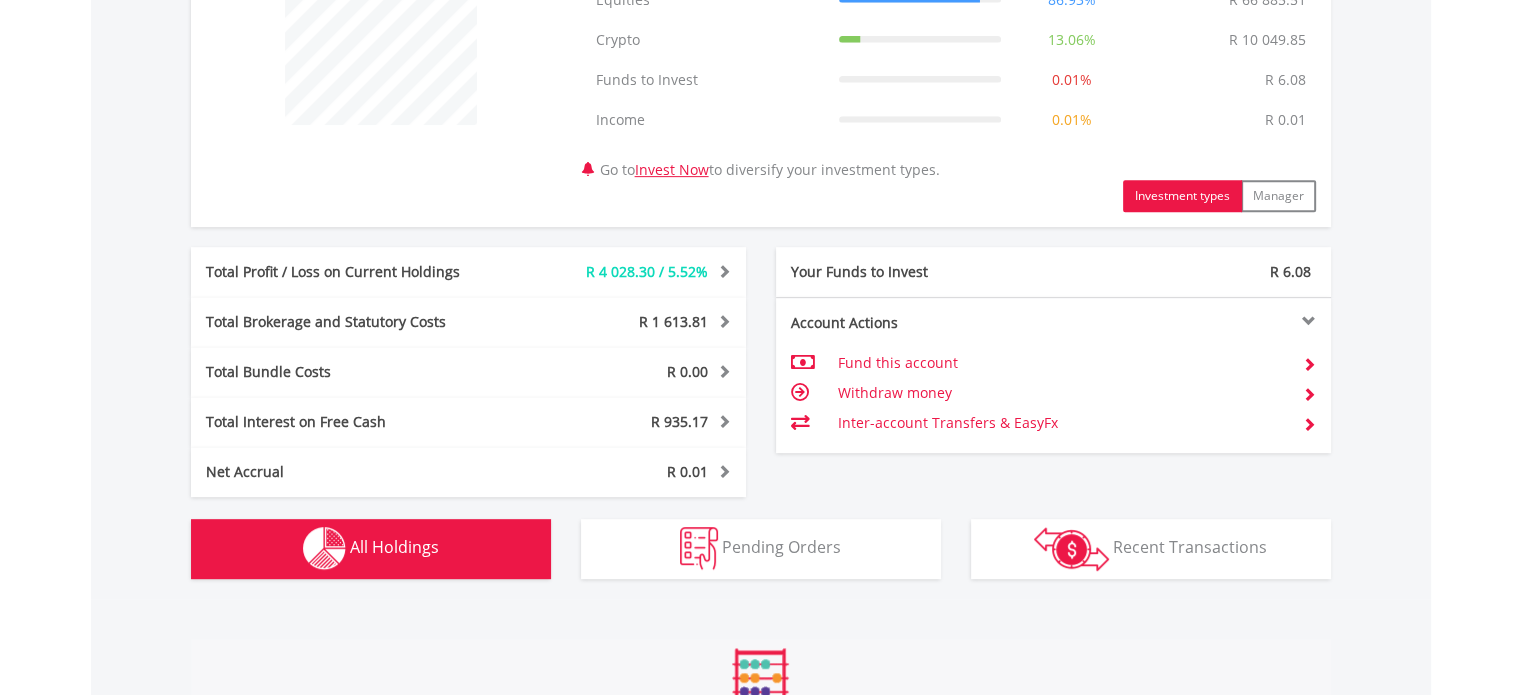 scroll, scrollTop: 1481, scrollLeft: 0, axis: vertical 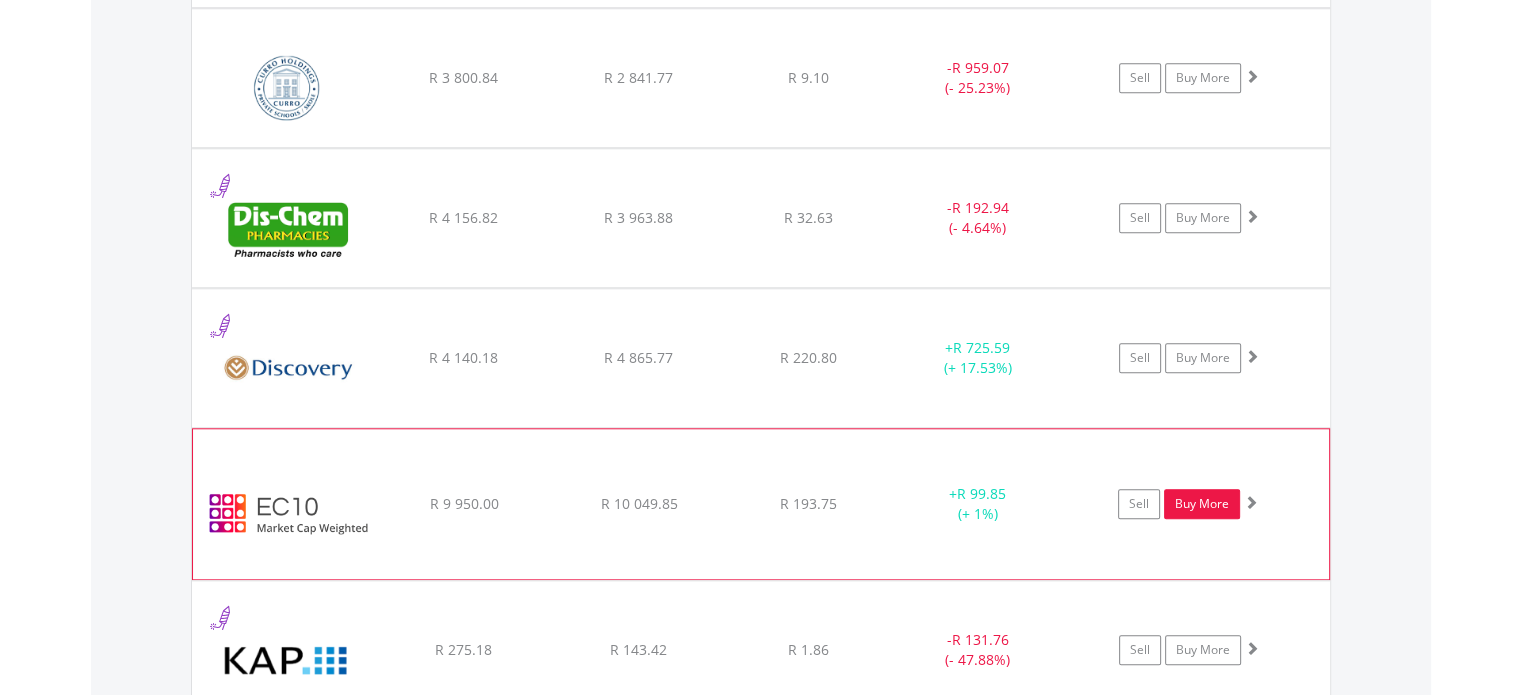 click on "Buy More" at bounding box center [1202, 504] 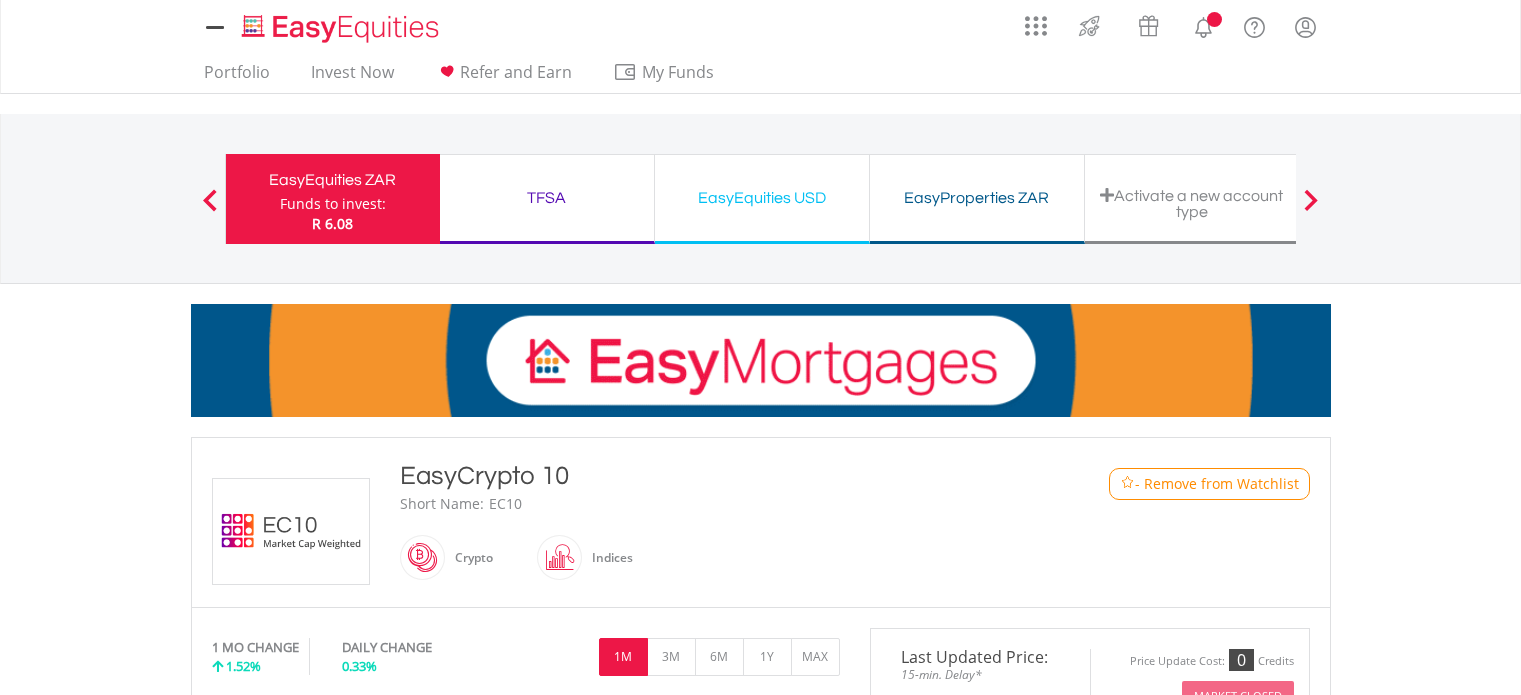 scroll, scrollTop: 0, scrollLeft: 0, axis: both 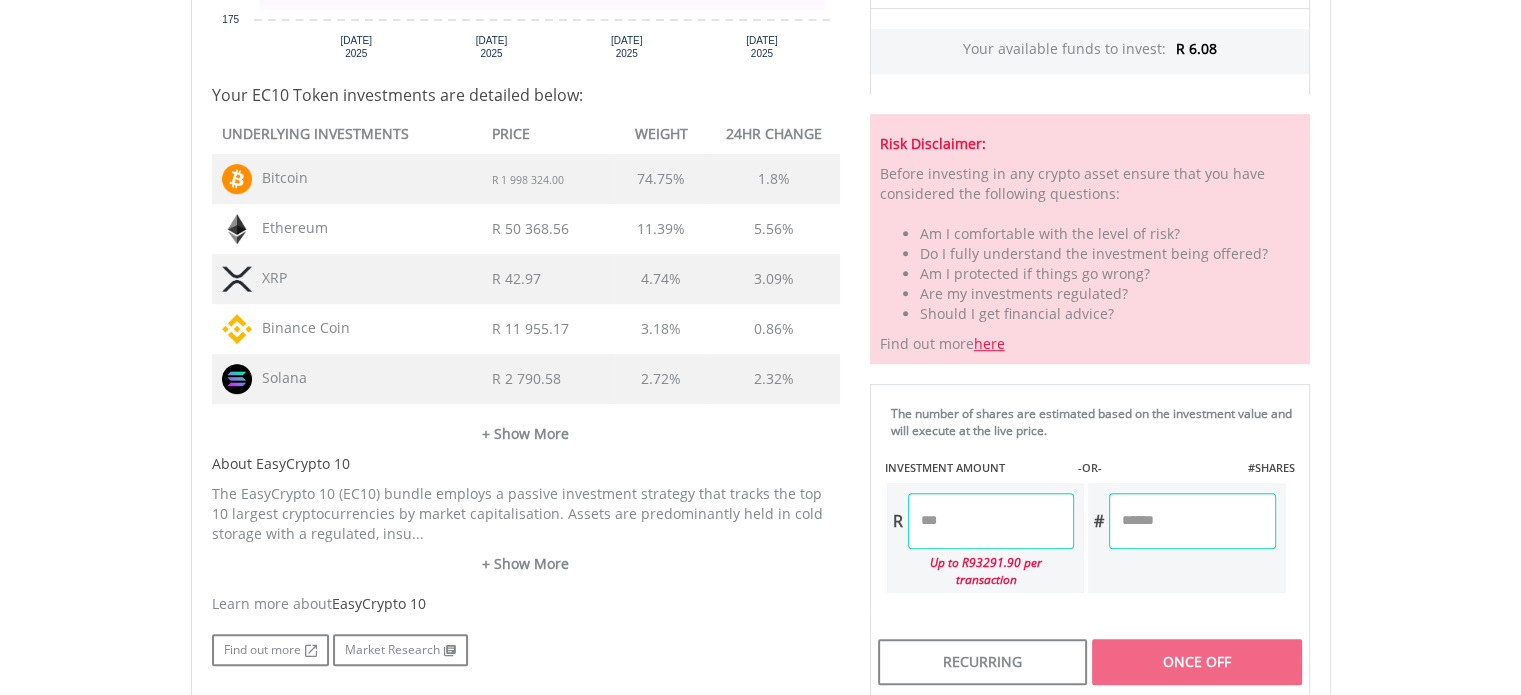 click at bounding box center (991, 521) 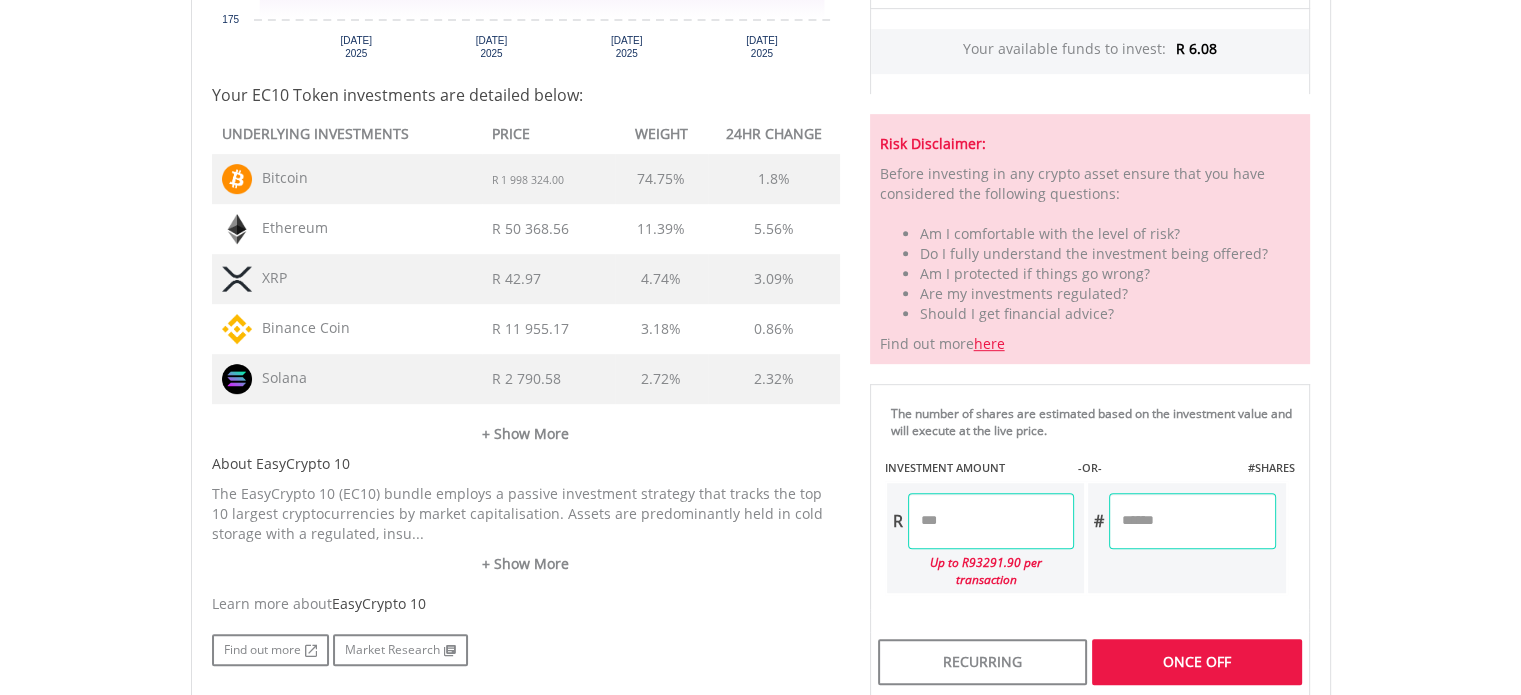 type on "******" 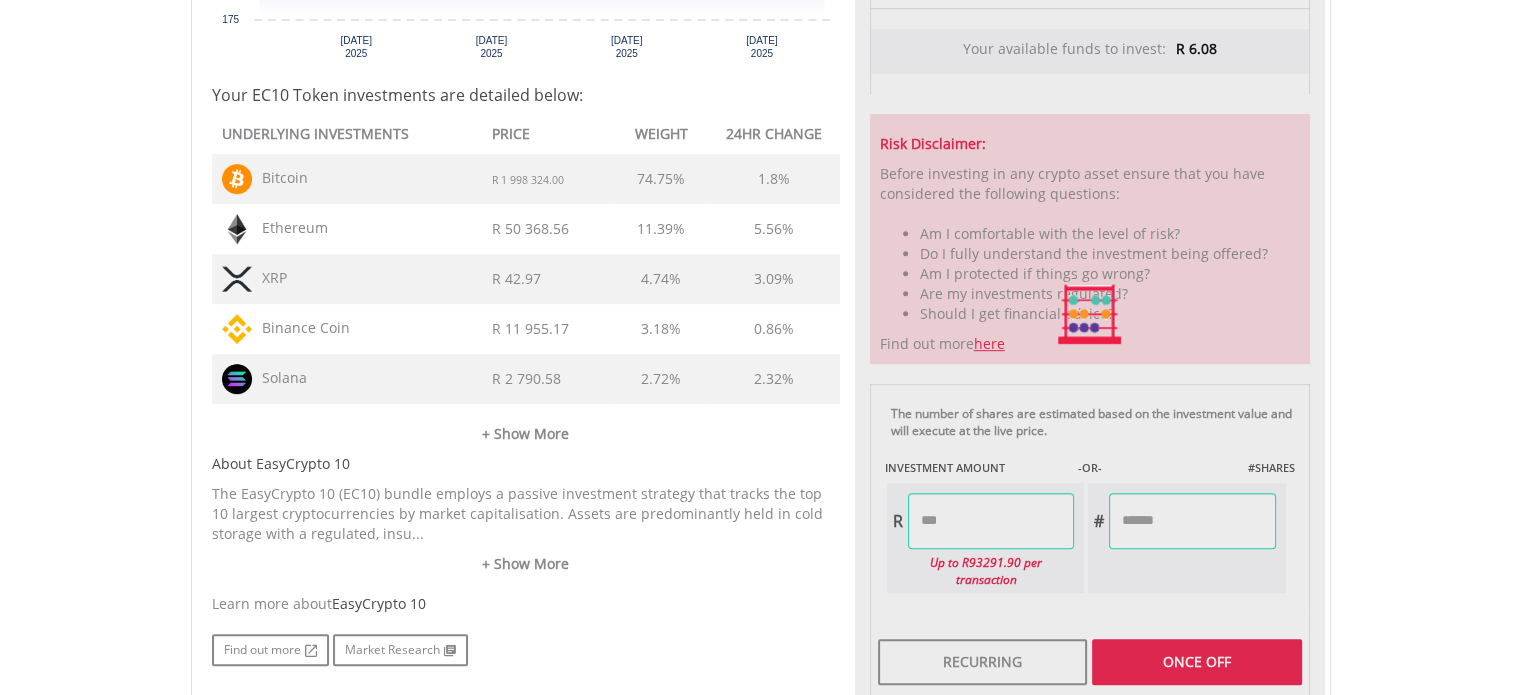 click on "Last Updated Price:
15-min. Delay*
Price Update Cost:
0
Credits
Market Closed
SELLING AT (BID)
BUYING AT                     (ASK)
LAST PRICE
R 191.17
R 196.288
R 193.724
0
R" at bounding box center [1090, 315] 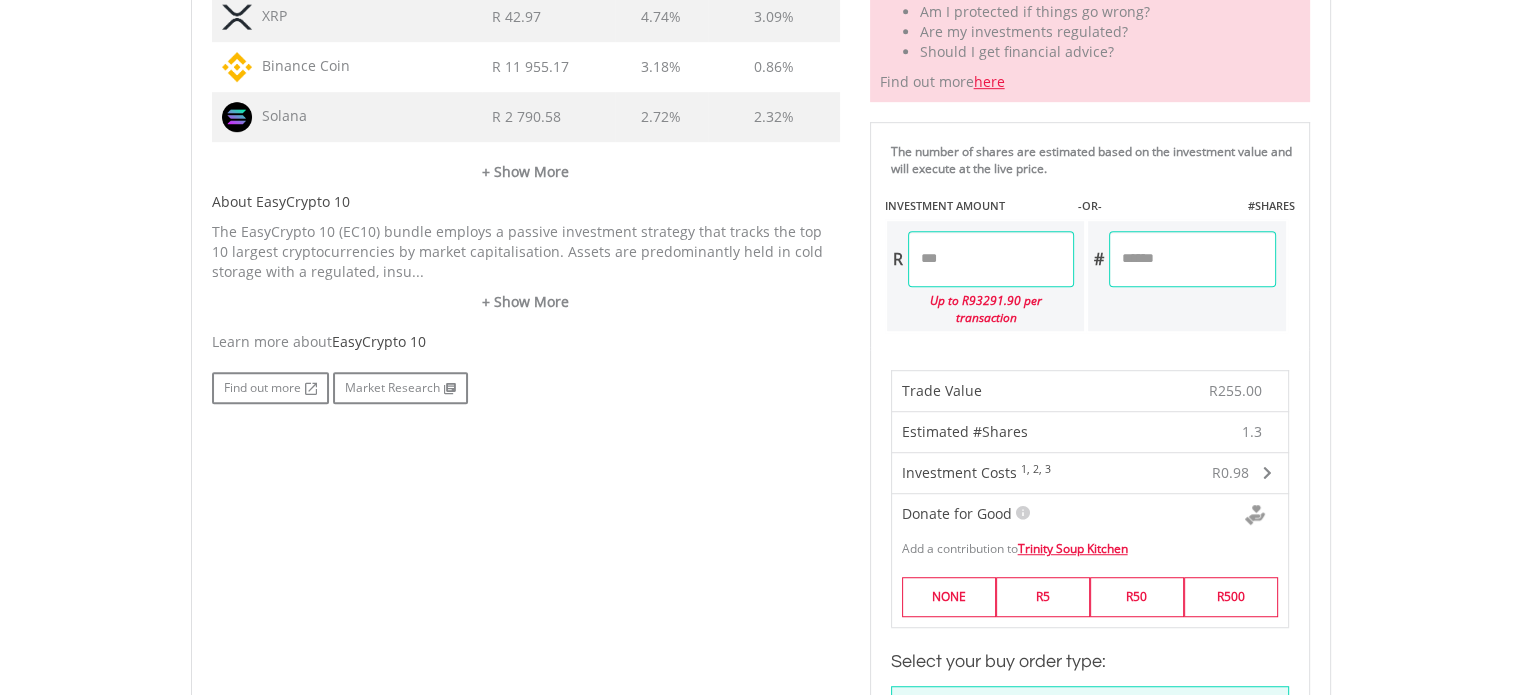 scroll, scrollTop: 1228, scrollLeft: 0, axis: vertical 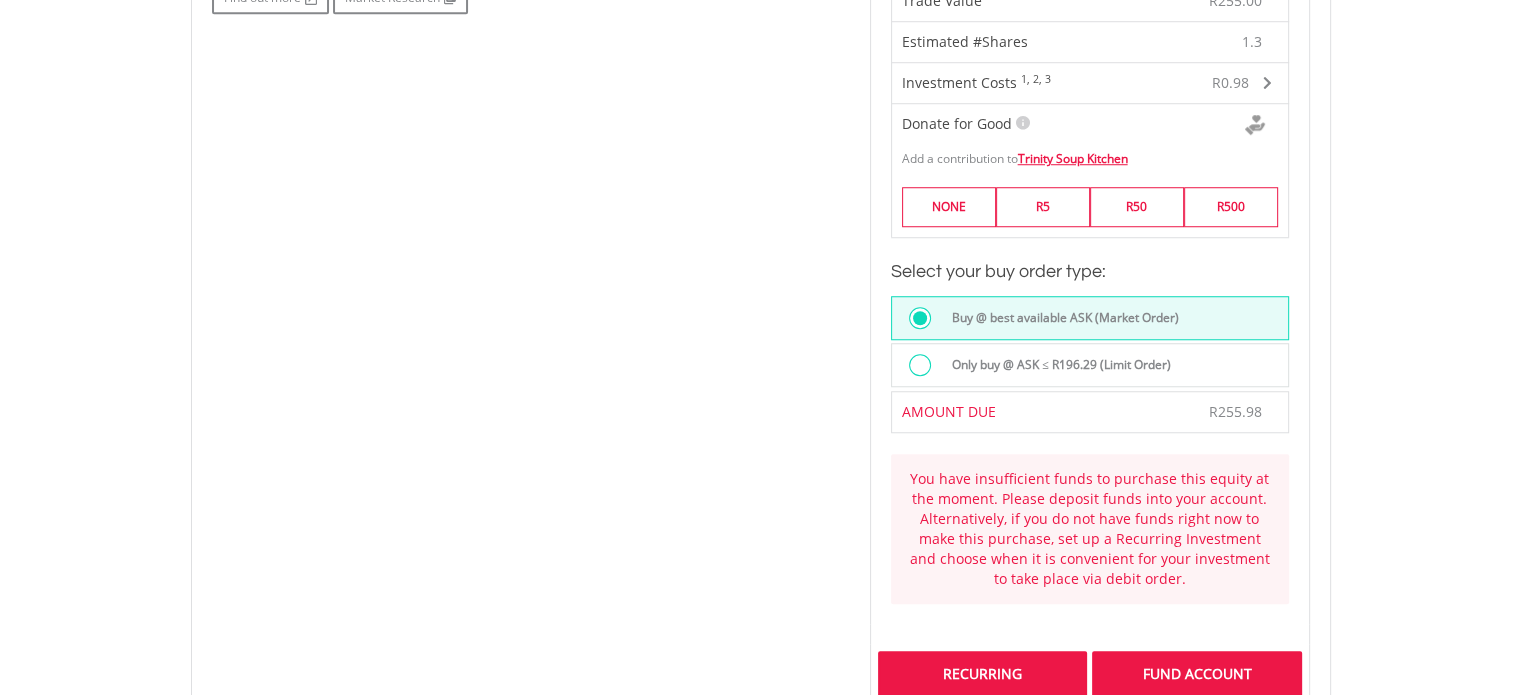 click on "Recurring" at bounding box center (982, 674) 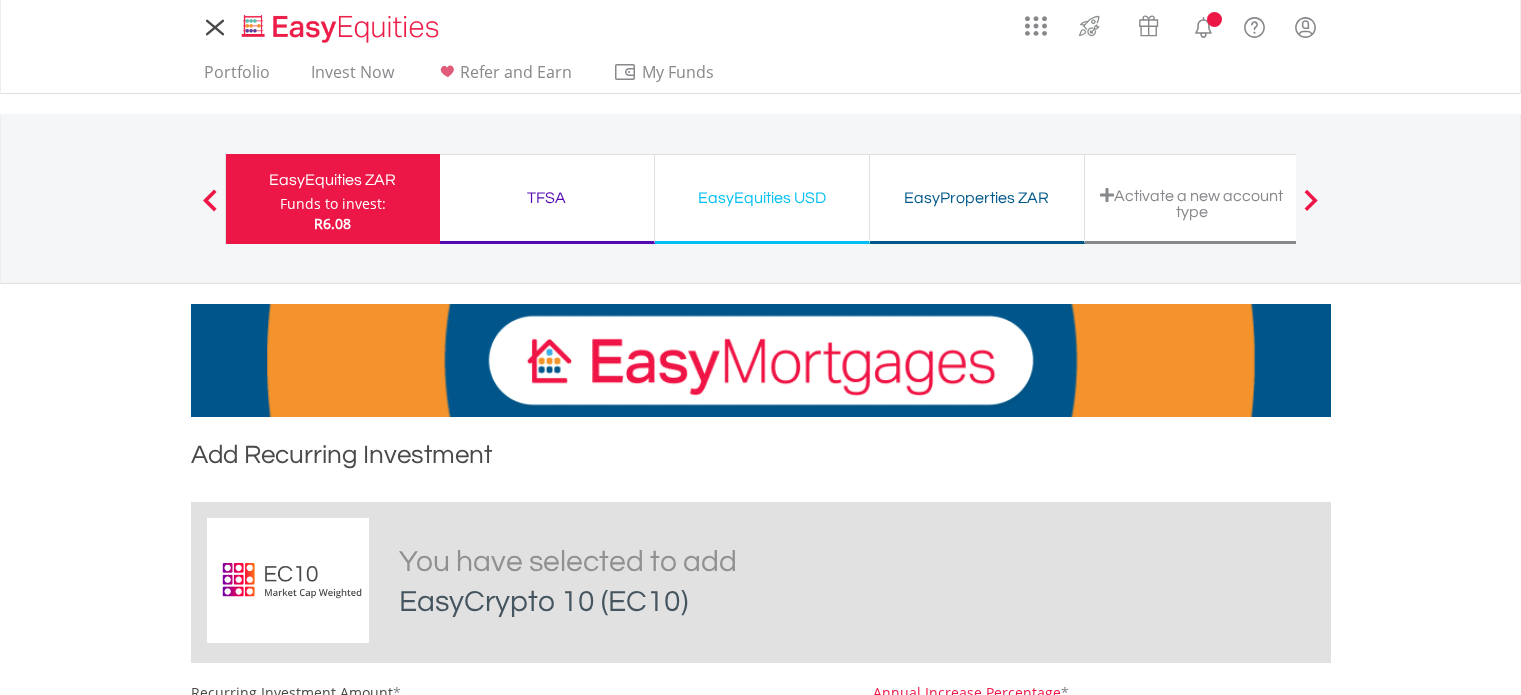 scroll, scrollTop: 0, scrollLeft: 0, axis: both 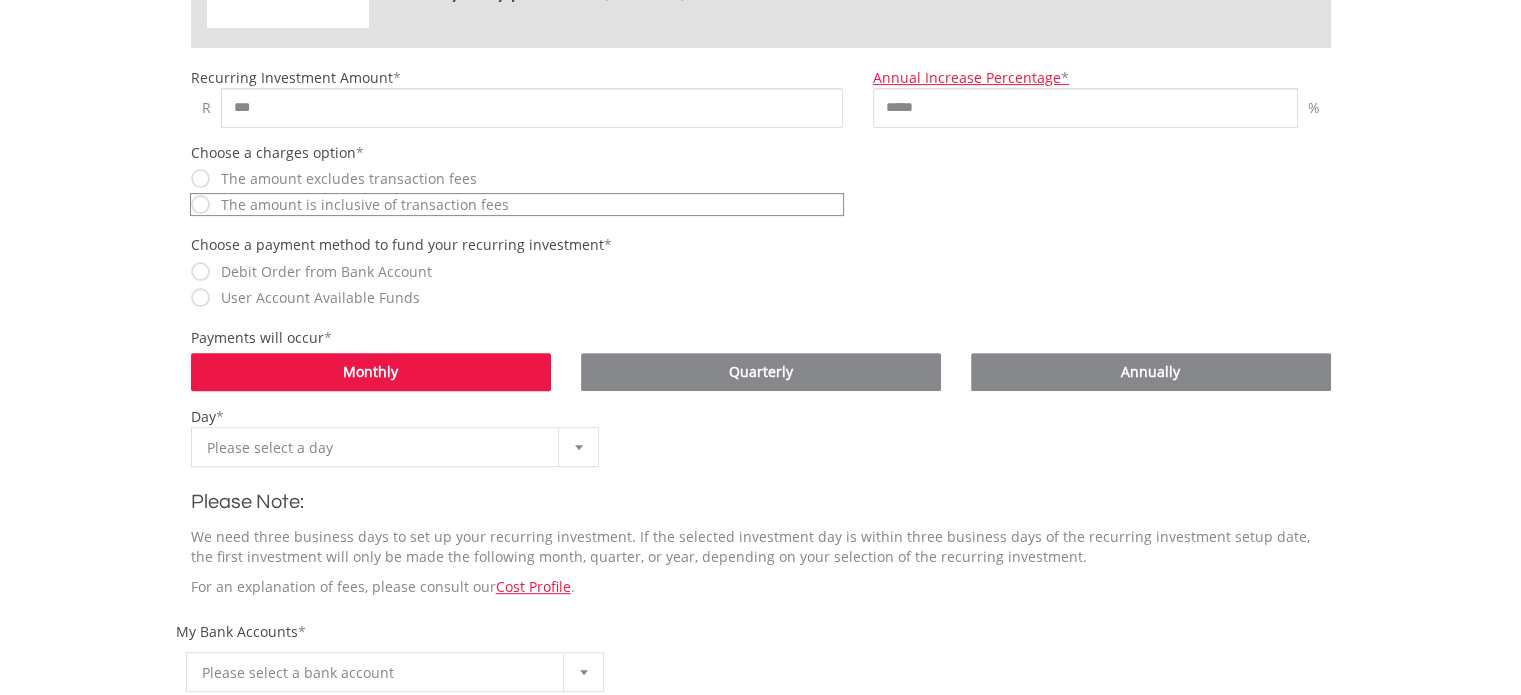 click at bounding box center [579, 447] 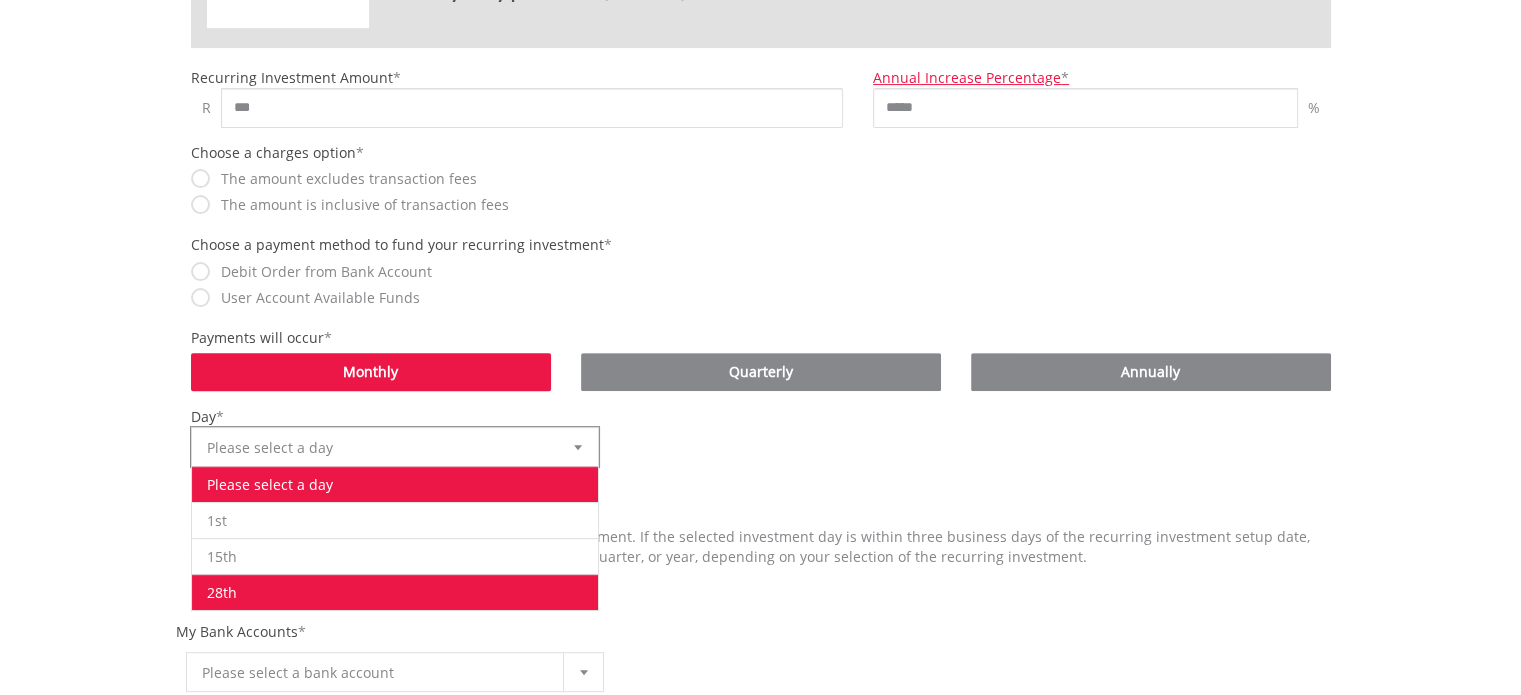 click on "28th" at bounding box center (395, 592) 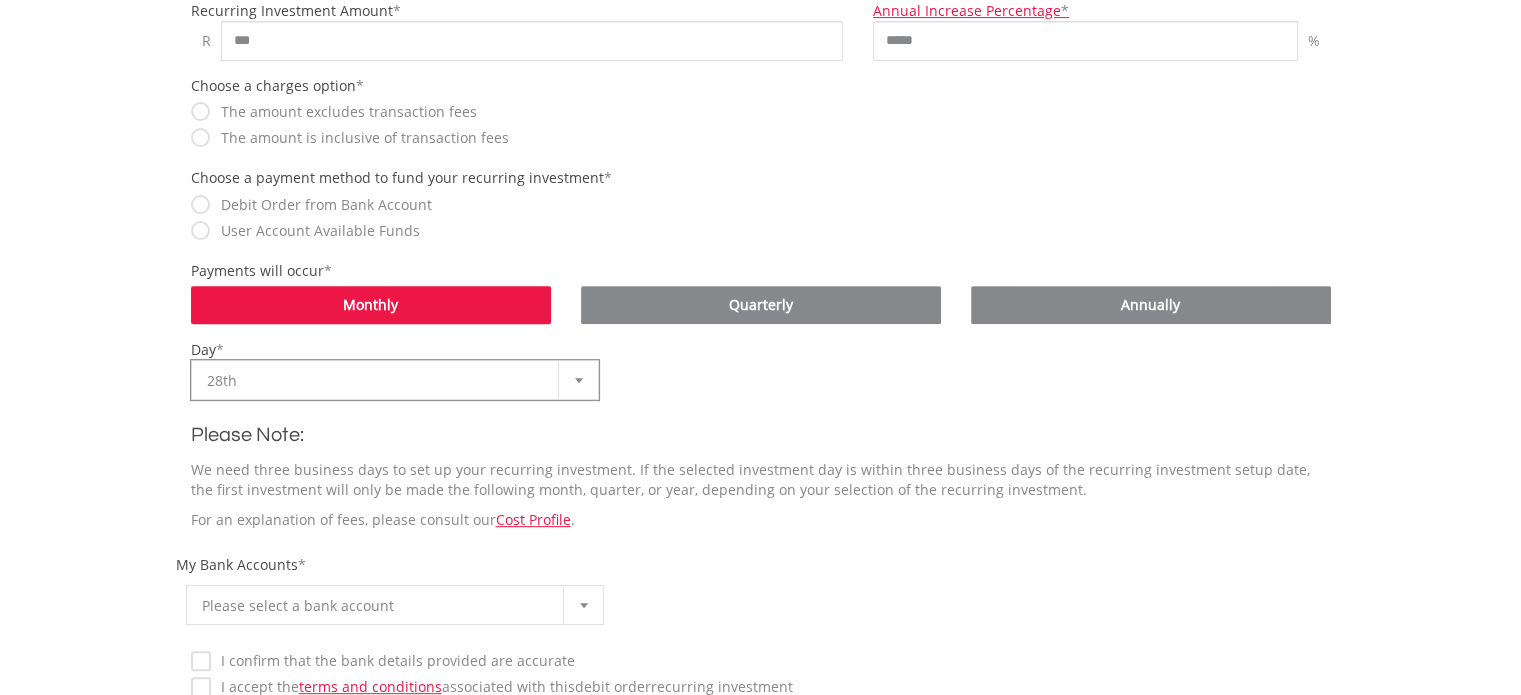 scroll, scrollTop: 684, scrollLeft: 0, axis: vertical 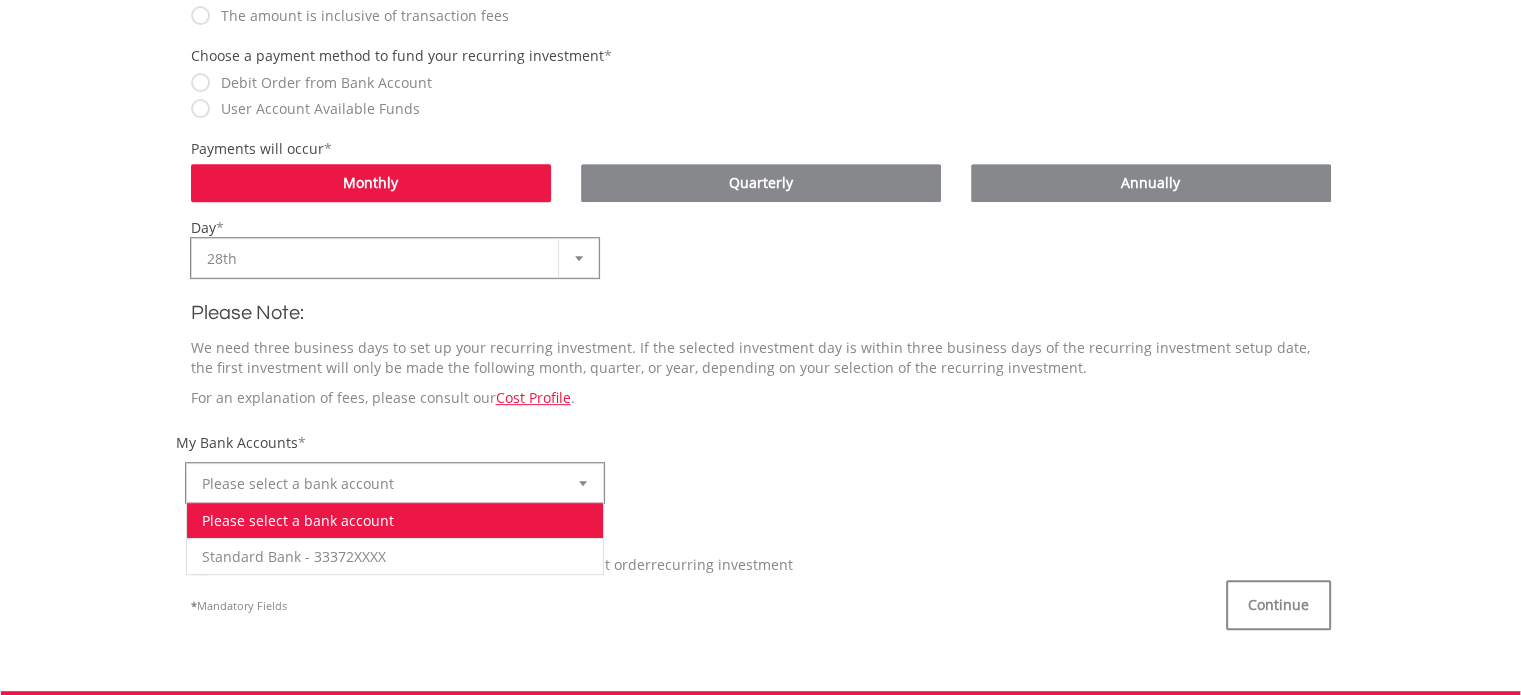 click at bounding box center (583, 483) 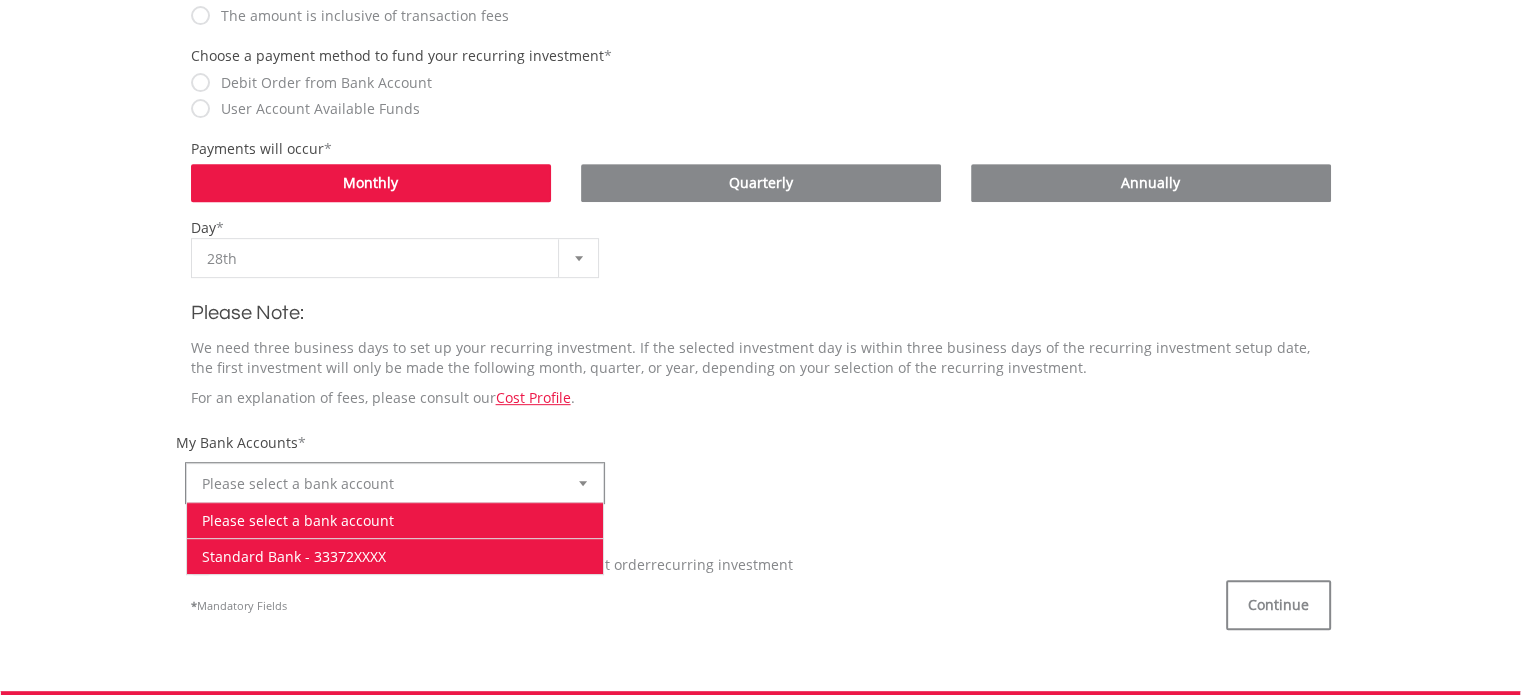 click on "Standard Bank - 33372XXXX" at bounding box center (395, 556) 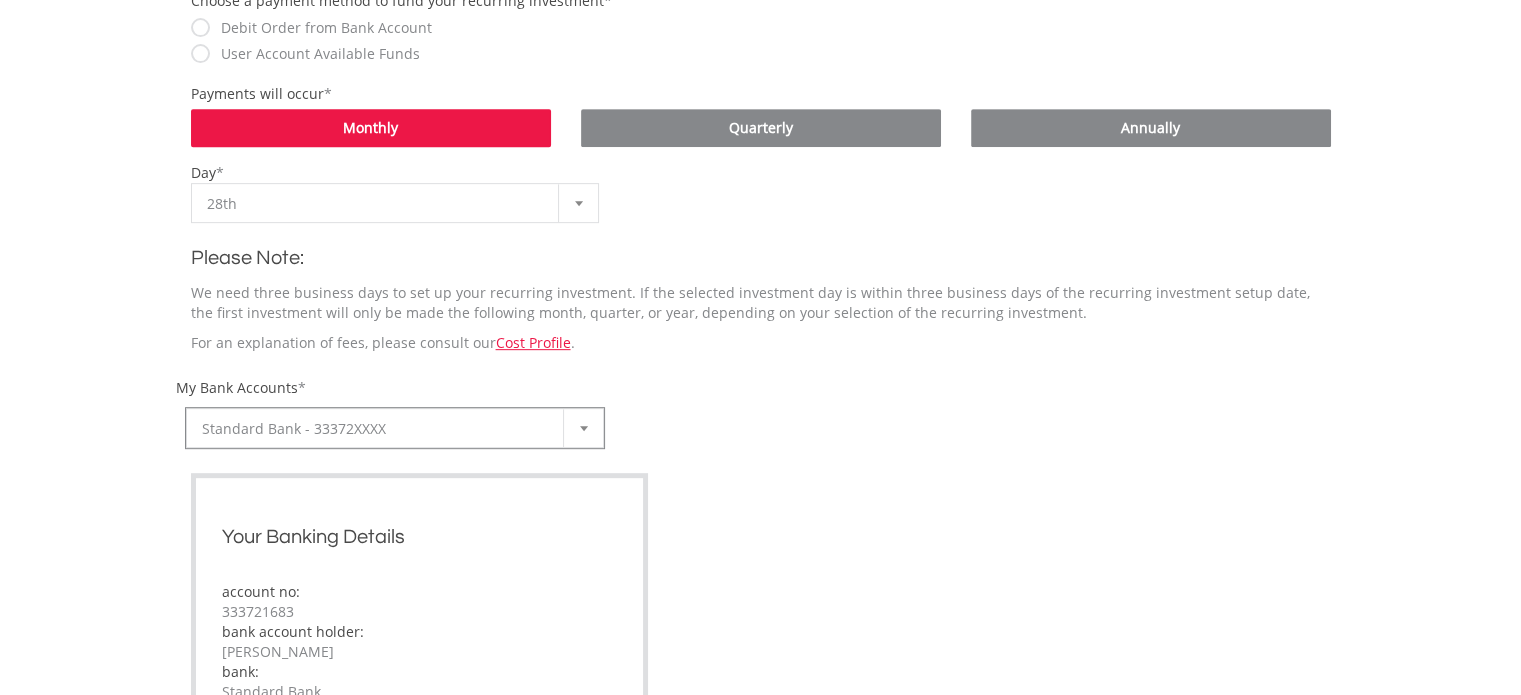 scroll, scrollTop: 871, scrollLeft: 0, axis: vertical 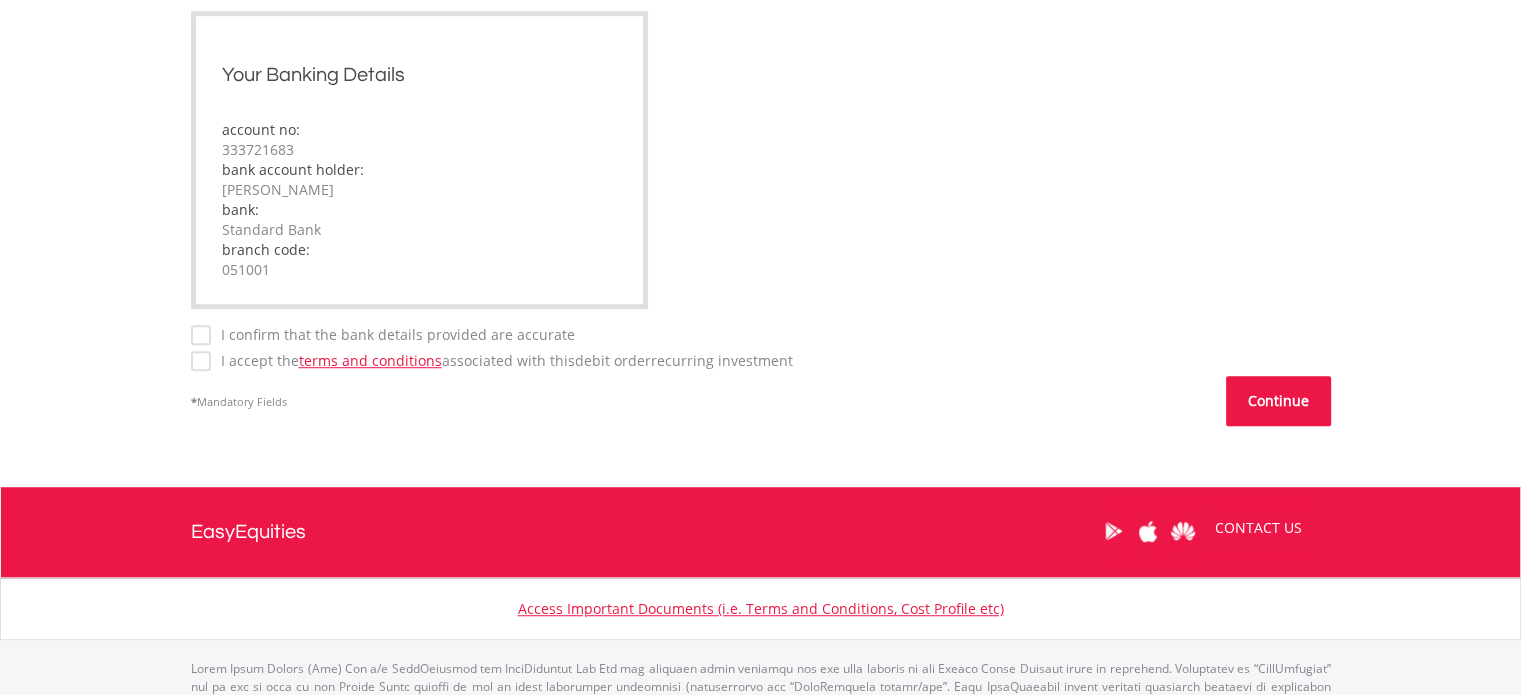 click on "Continue" at bounding box center (1278, 401) 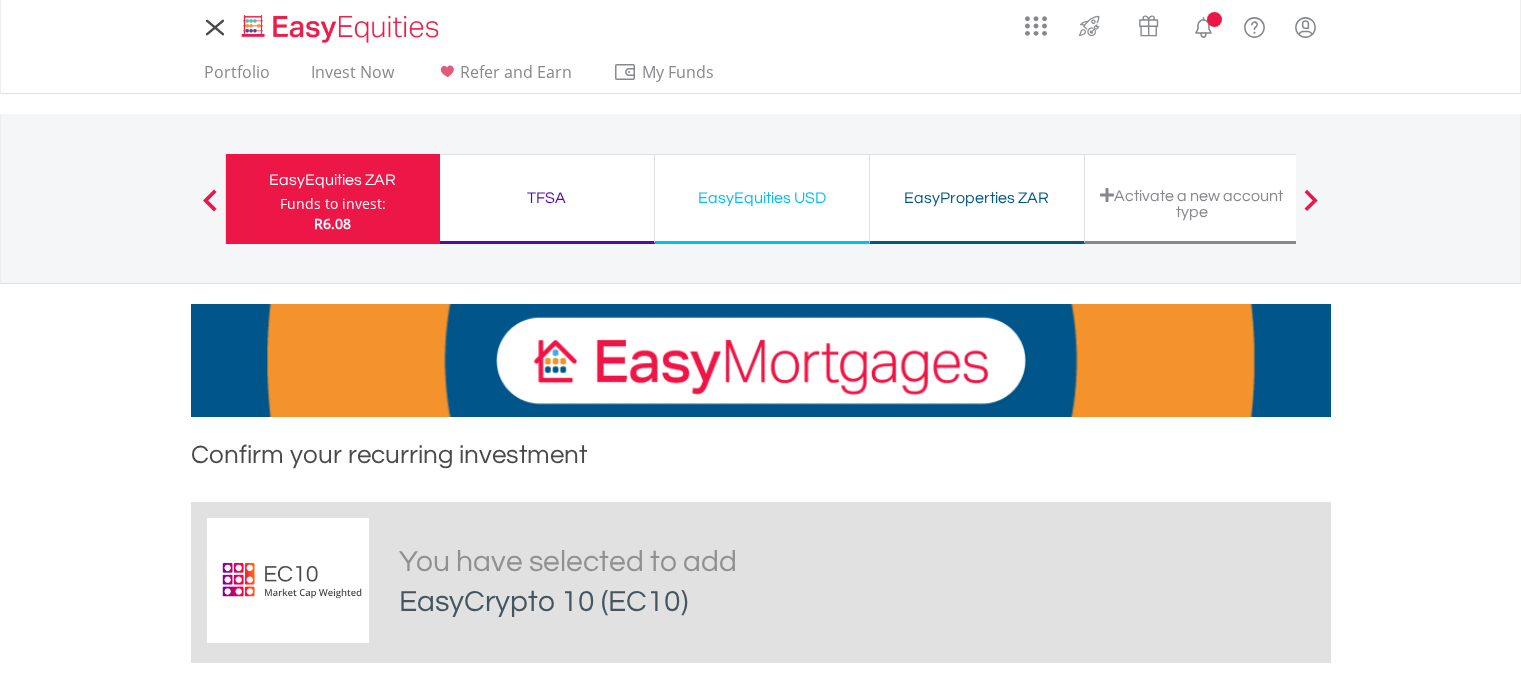 scroll, scrollTop: 0, scrollLeft: 0, axis: both 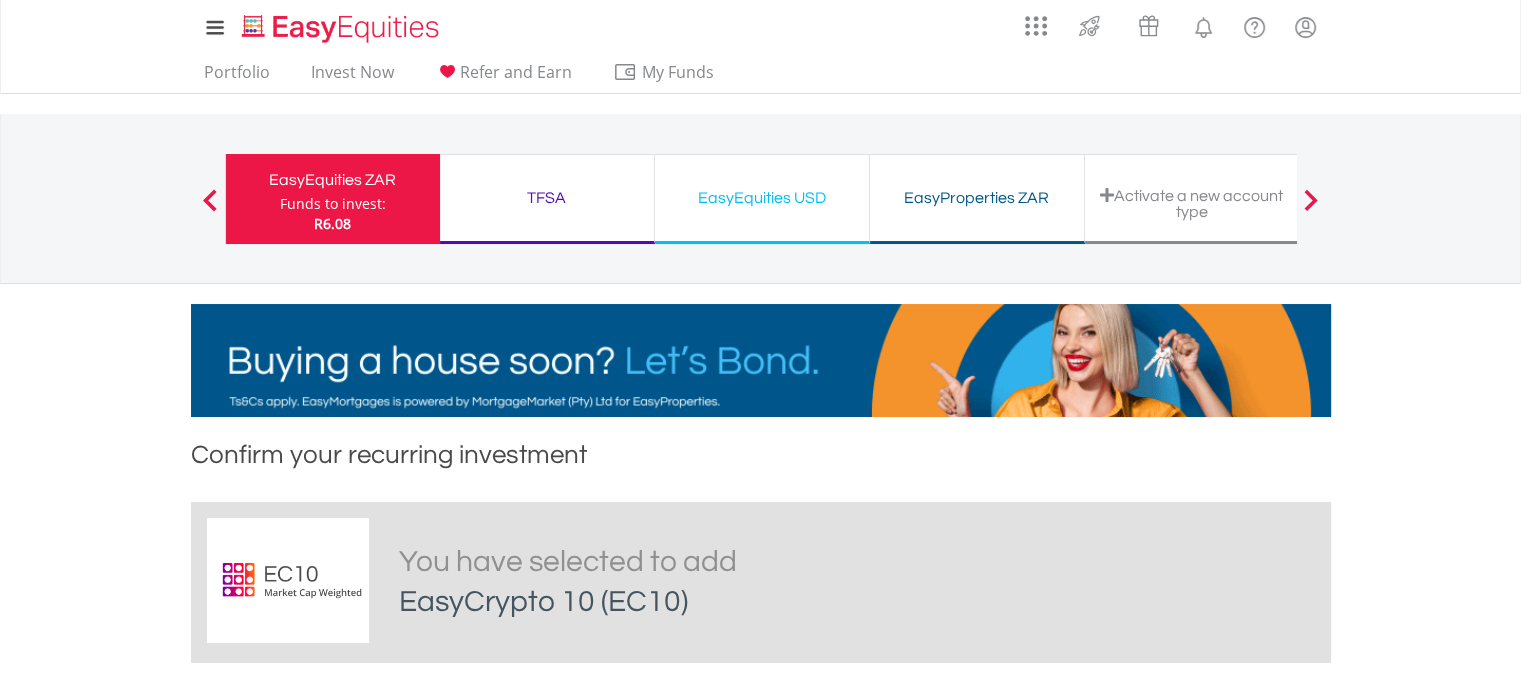 click on "TFSA
Funds to invest:
R6.08" at bounding box center (547, 199) 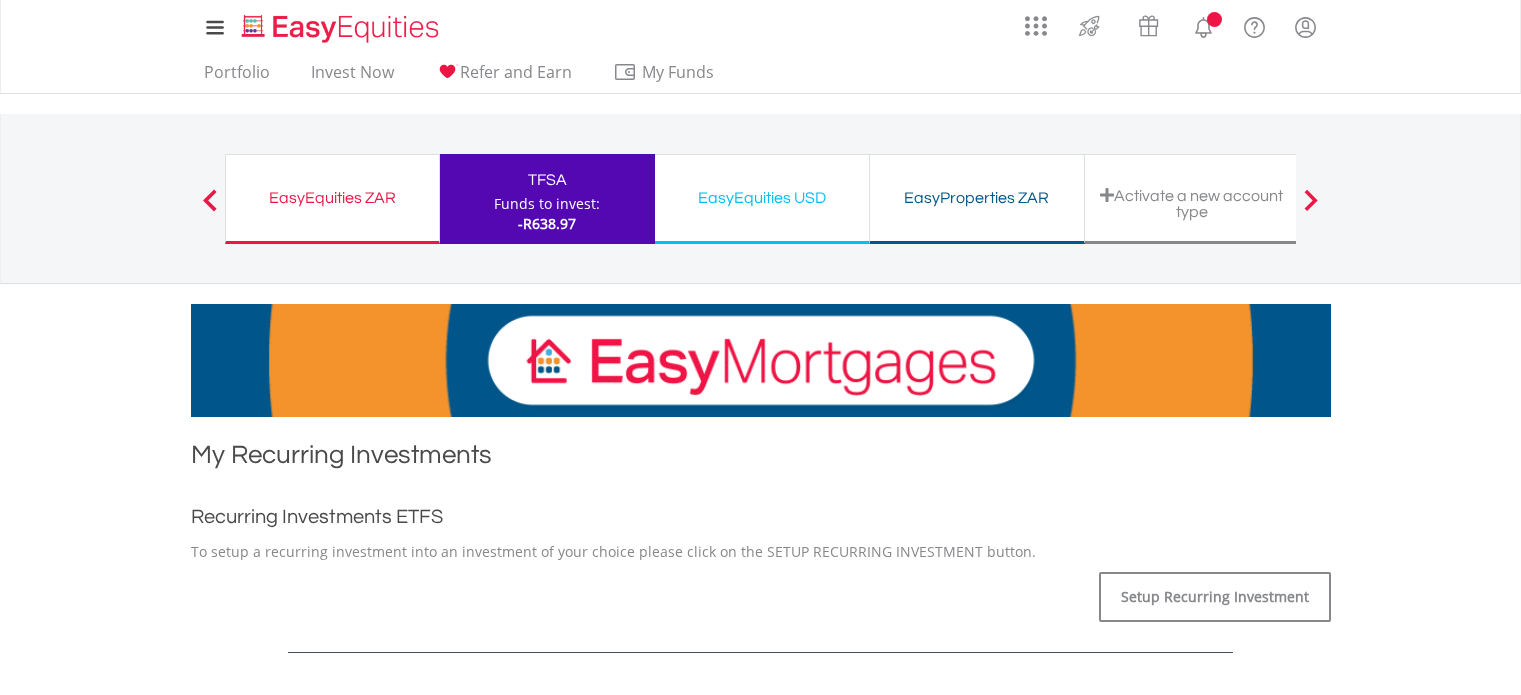click on "EasyEquities ZAR
Funds to invest:
-R638.97" at bounding box center (332, 199) 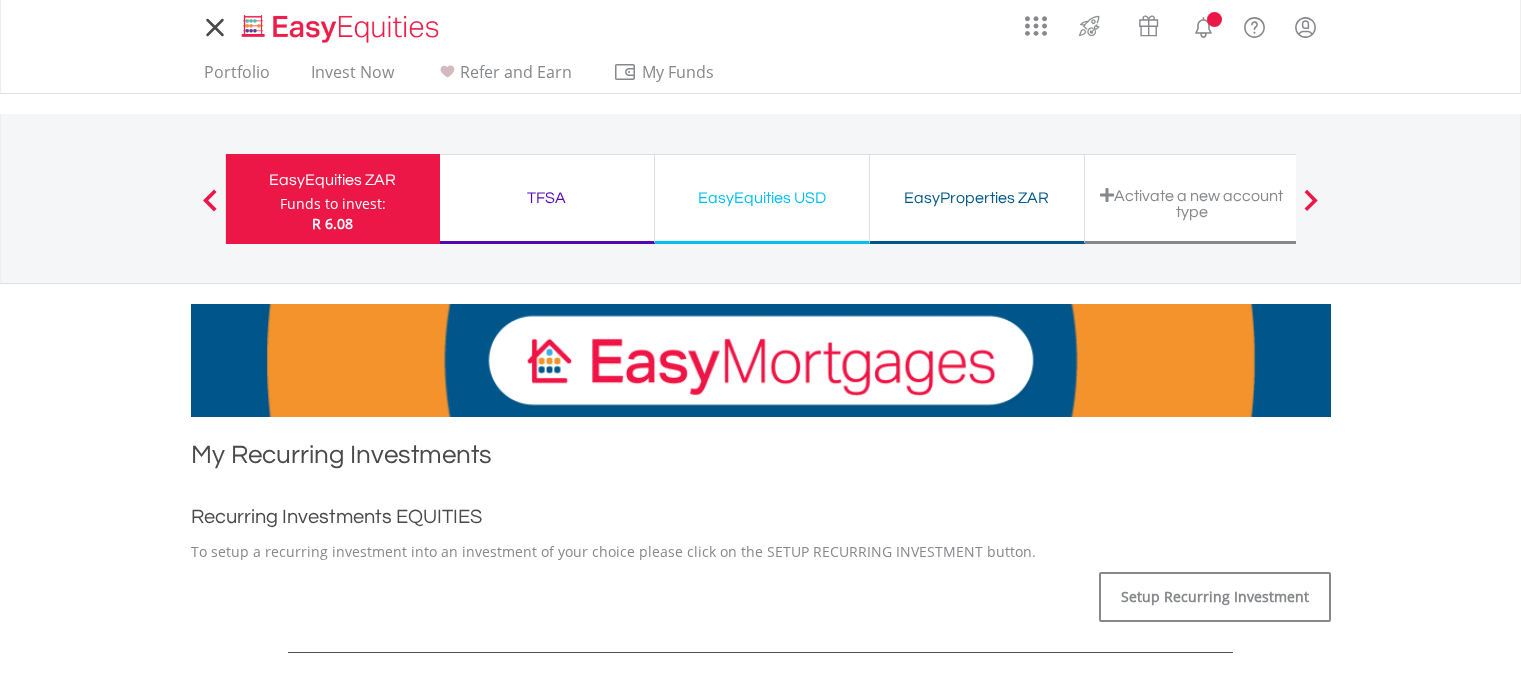 scroll, scrollTop: 0, scrollLeft: 0, axis: both 